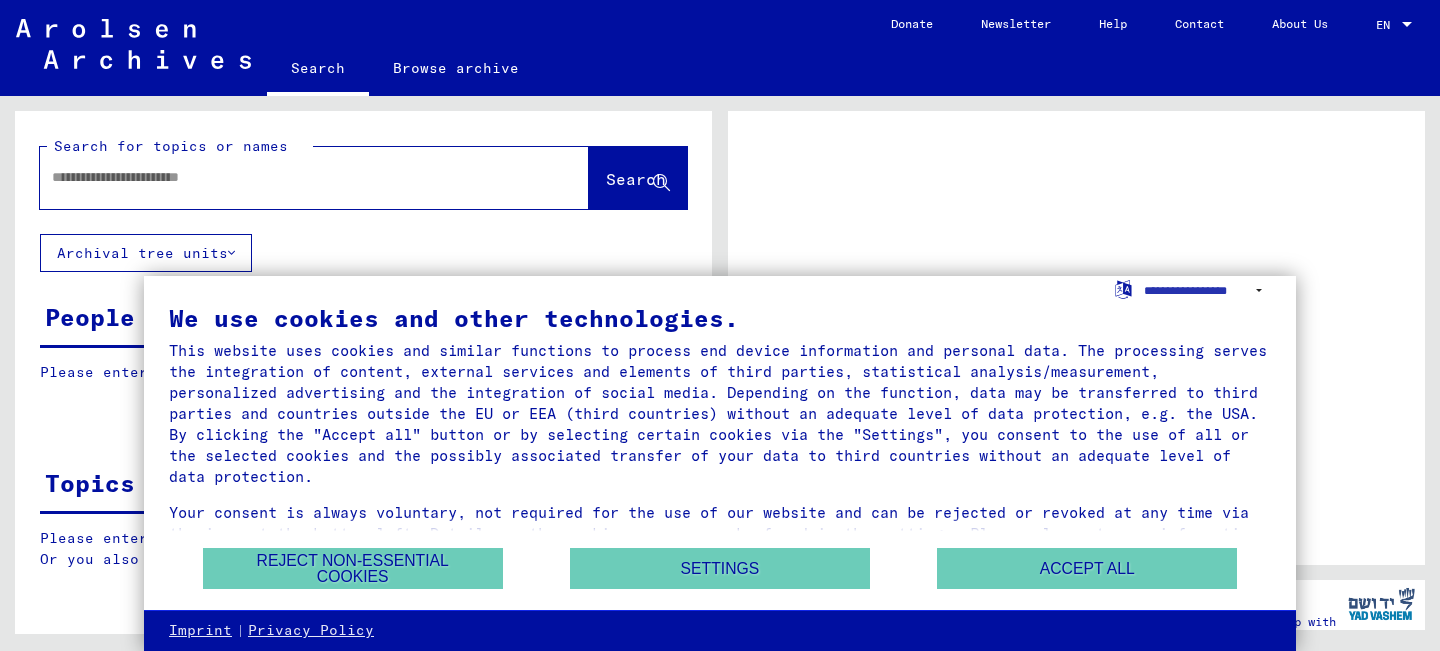 scroll, scrollTop: 0, scrollLeft: 0, axis: both 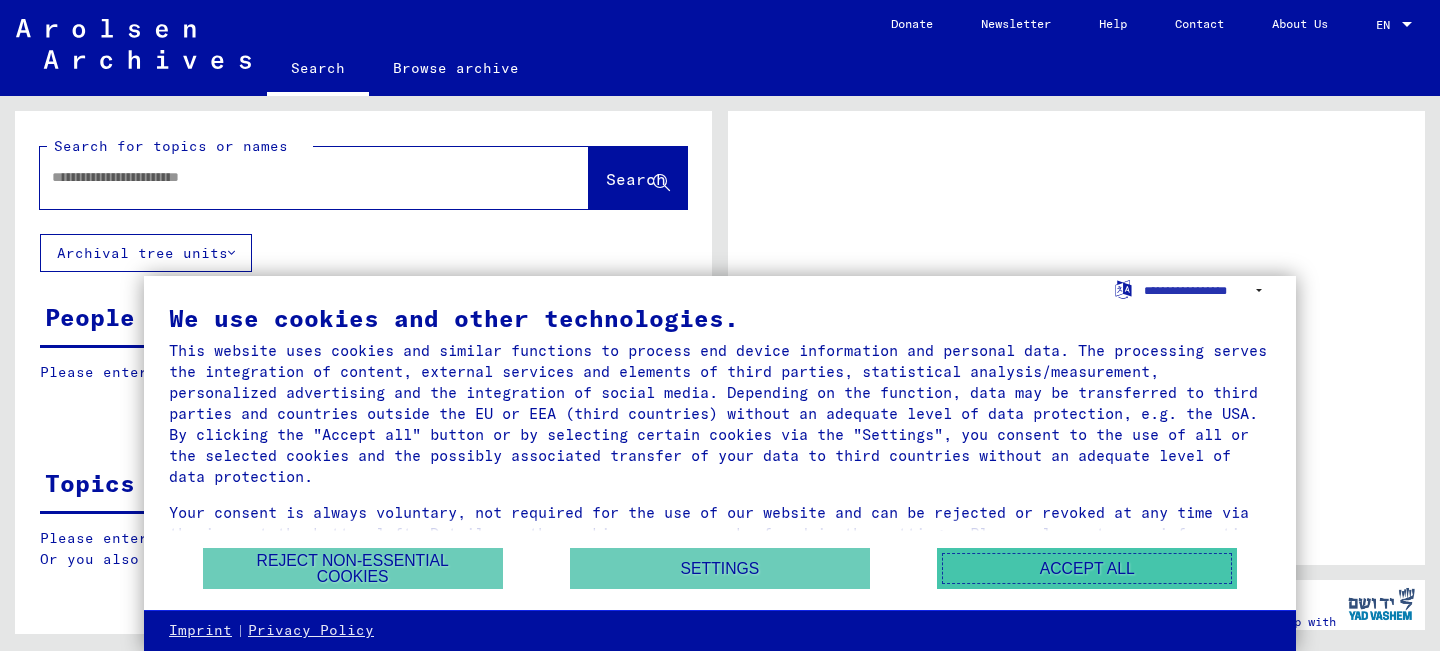 click on "Accept all" at bounding box center (1087, 568) 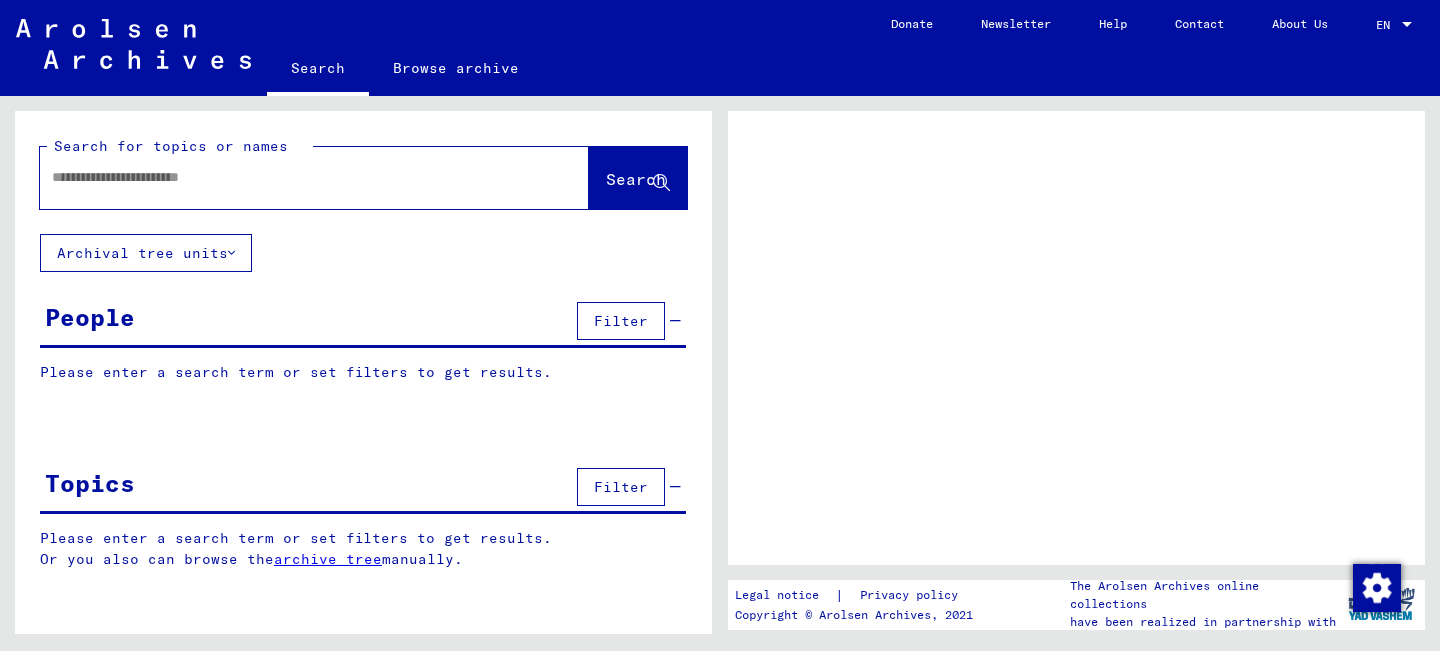 click at bounding box center (296, 177) 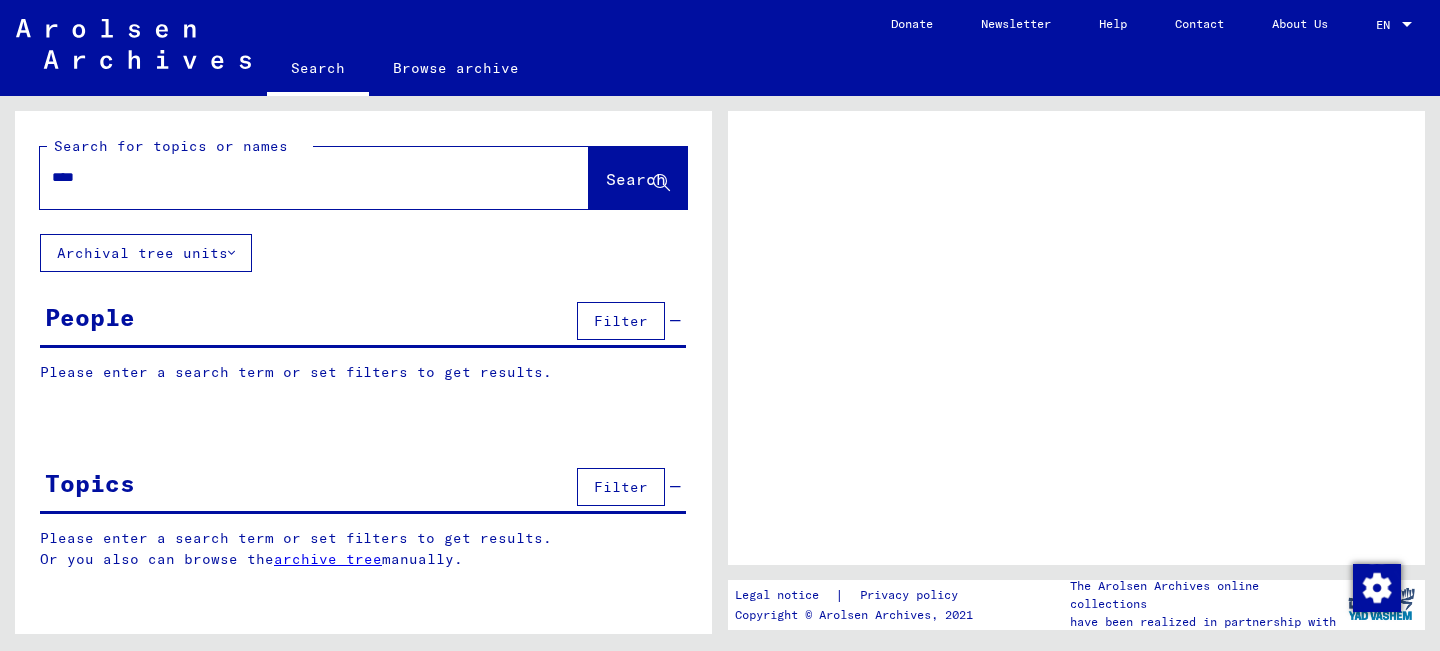 type on "*****" 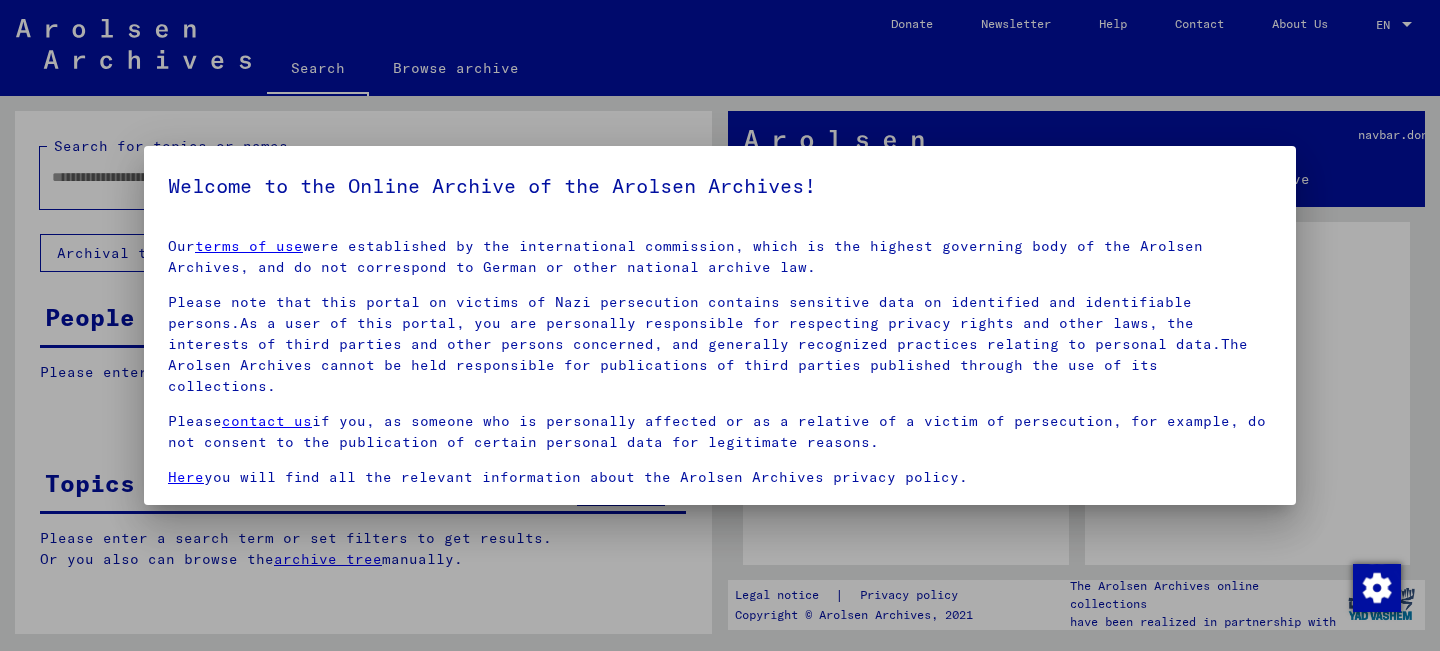 scroll, scrollTop: 33, scrollLeft: 0, axis: vertical 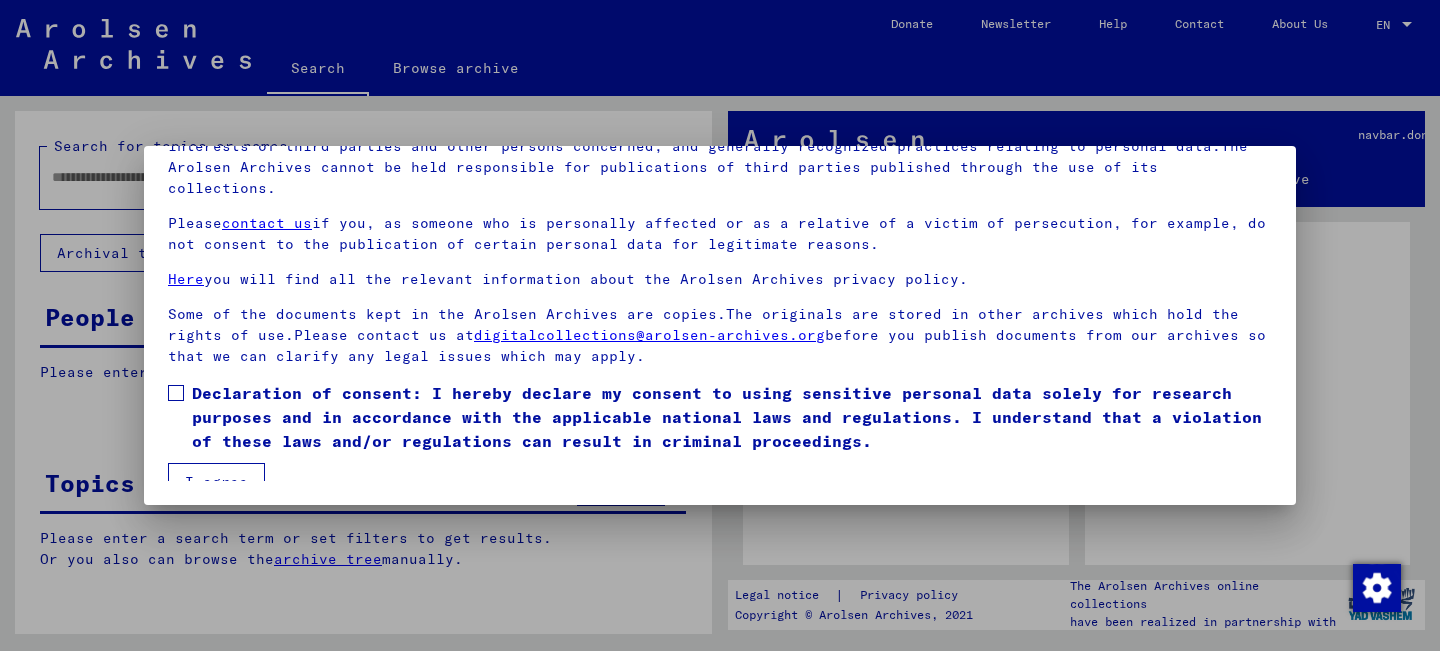 click at bounding box center [176, 393] 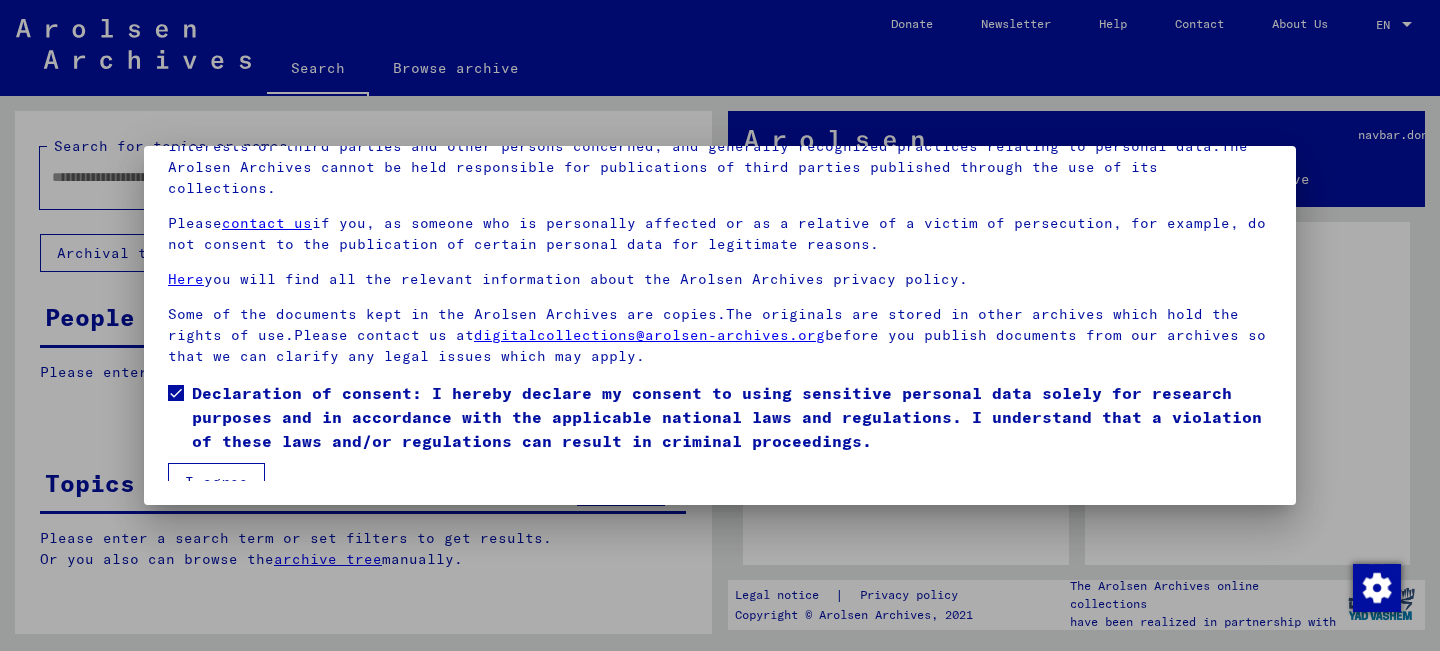 click on "I agree" at bounding box center [216, 482] 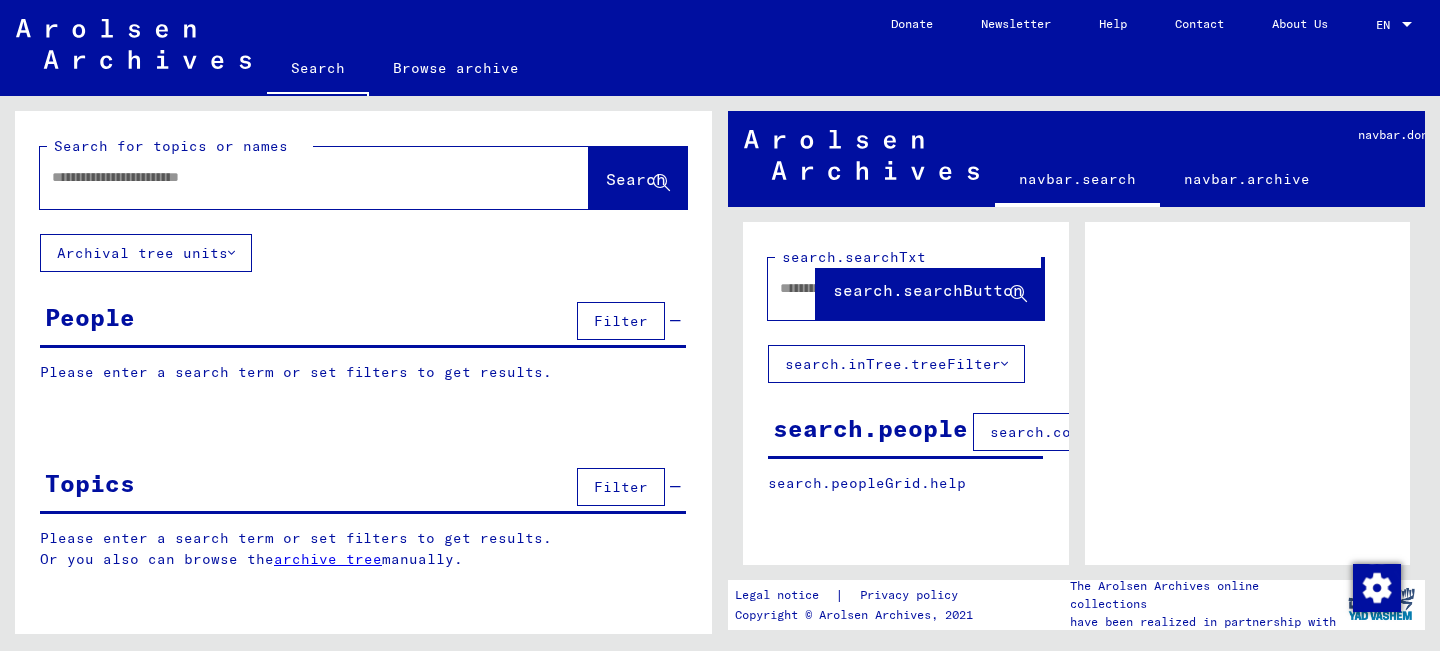 click at bounding box center [296, 177] 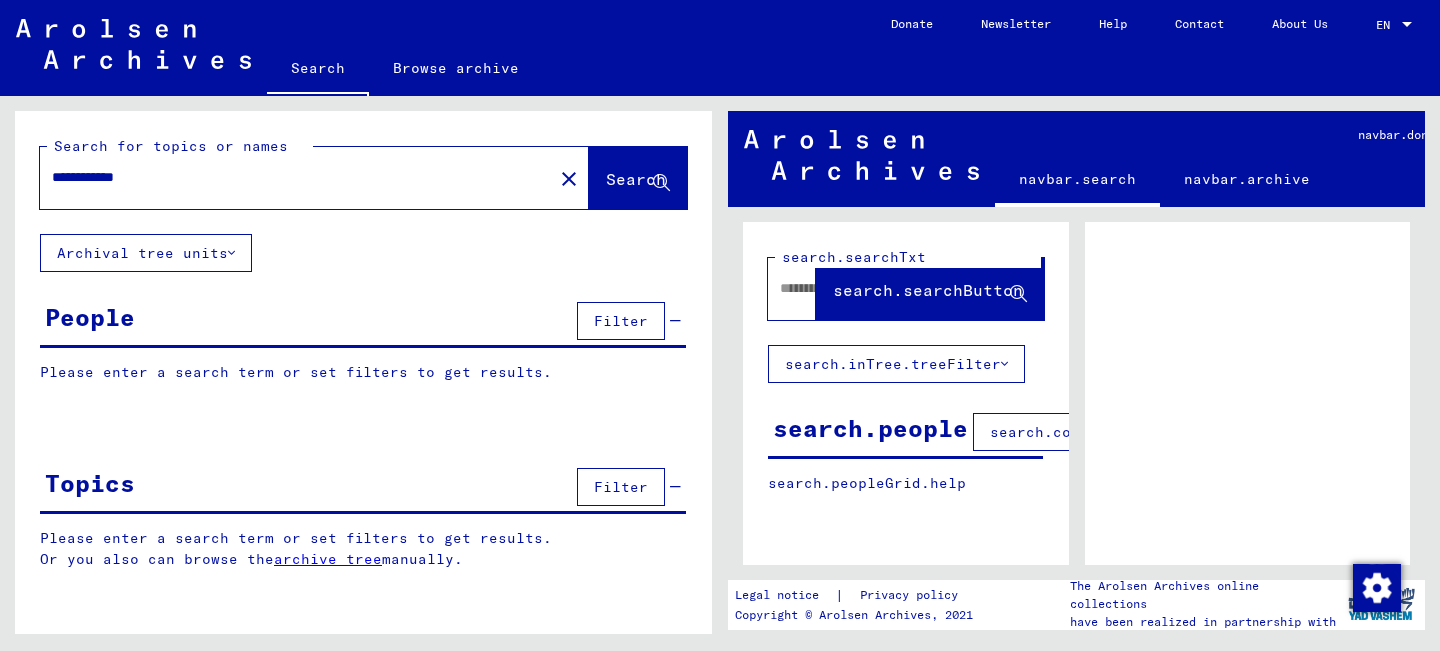 click on "Archival tree units" 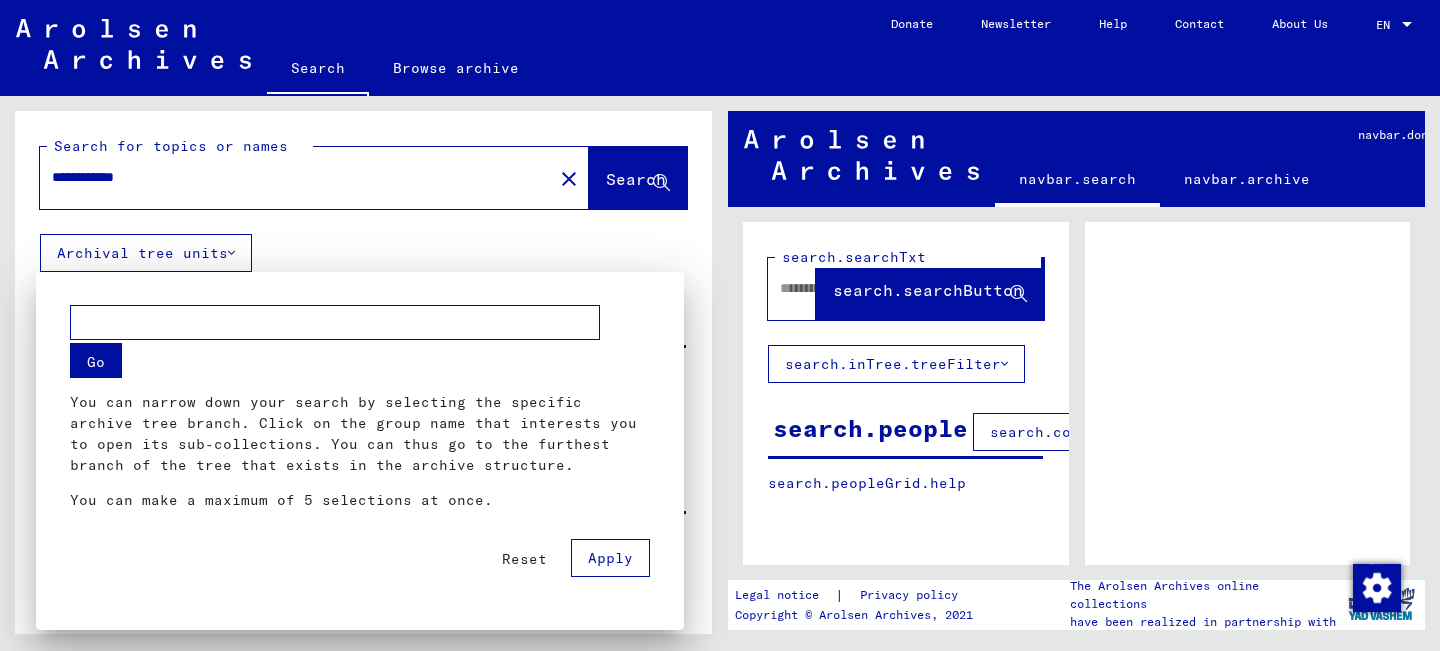 click at bounding box center (335, 322) 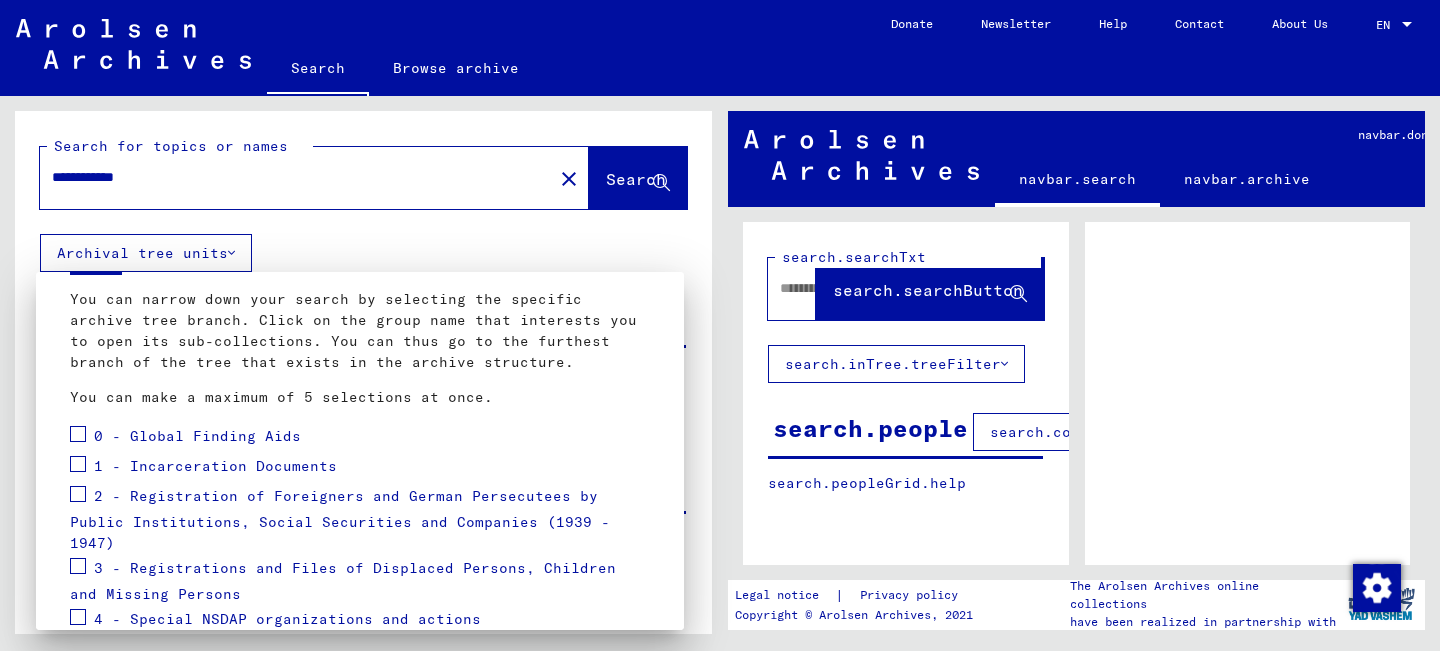 scroll, scrollTop: 117, scrollLeft: 0, axis: vertical 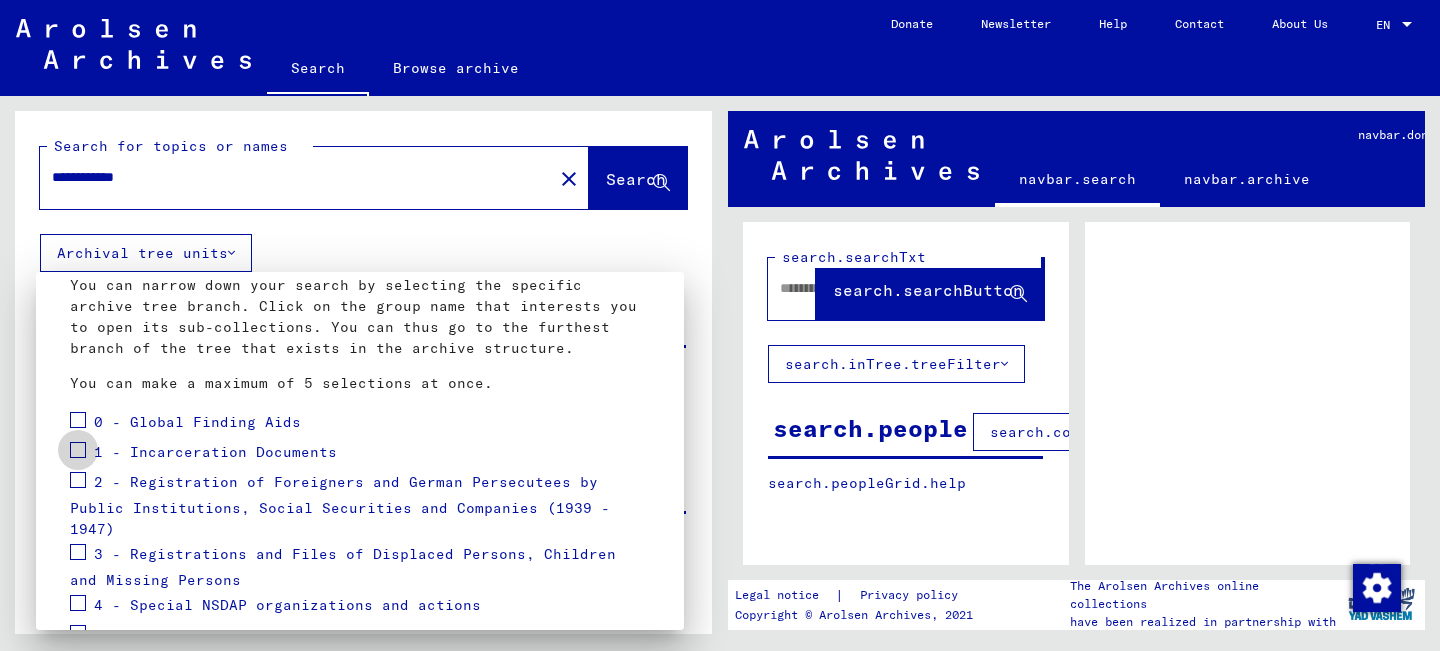 click at bounding box center [78, 450] 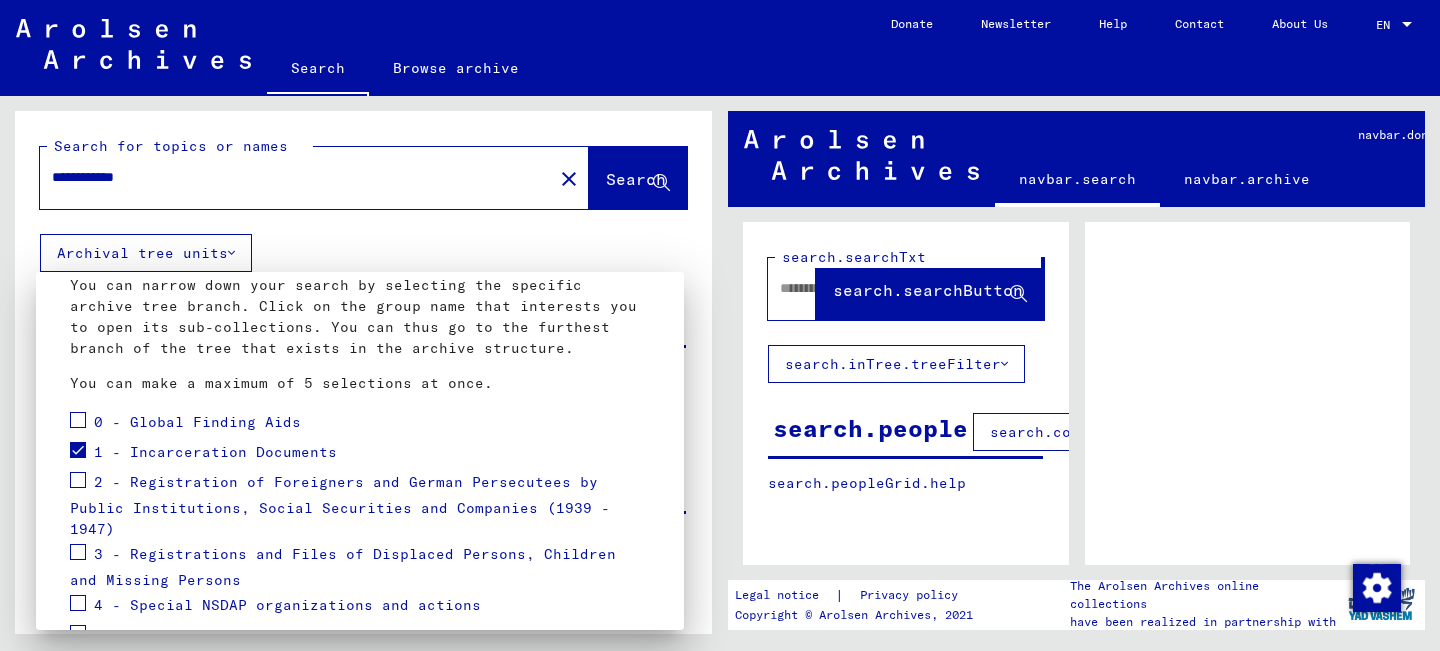 click at bounding box center (78, 420) 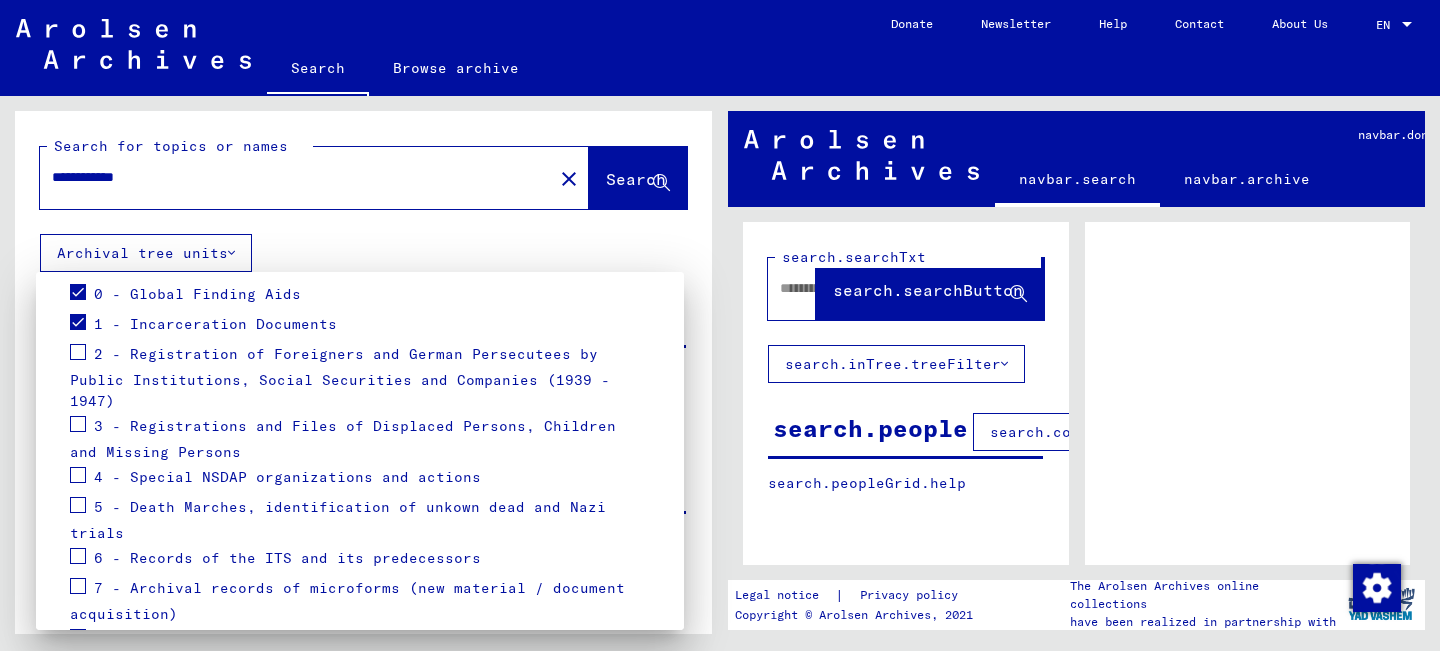 scroll, scrollTop: 249, scrollLeft: 0, axis: vertical 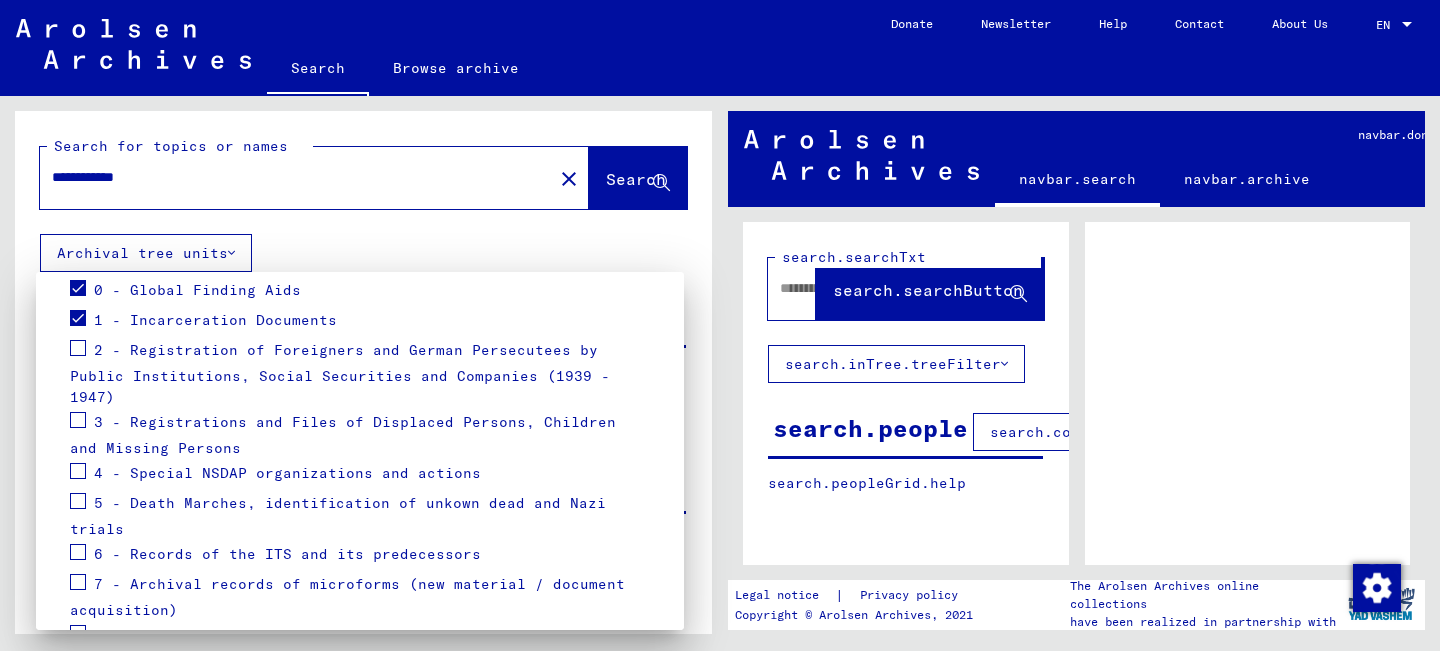 click at bounding box center (78, 420) 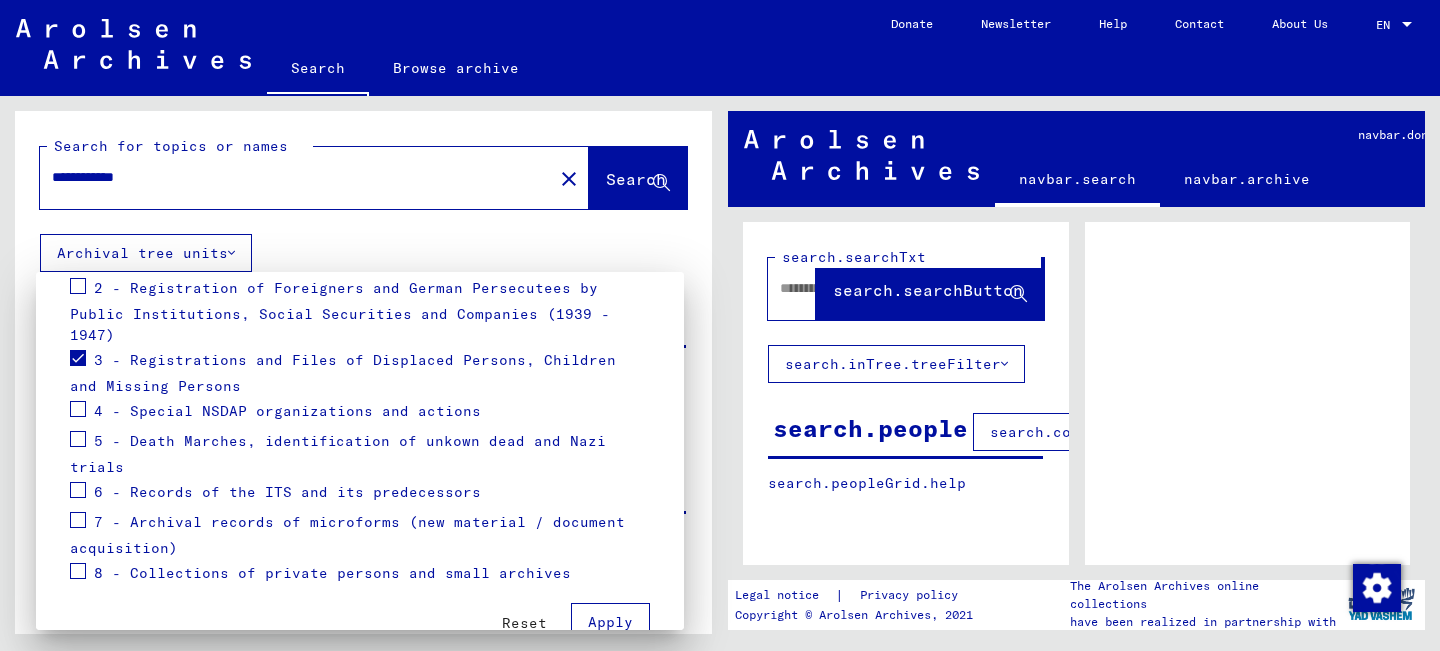 scroll, scrollTop: 315, scrollLeft: 0, axis: vertical 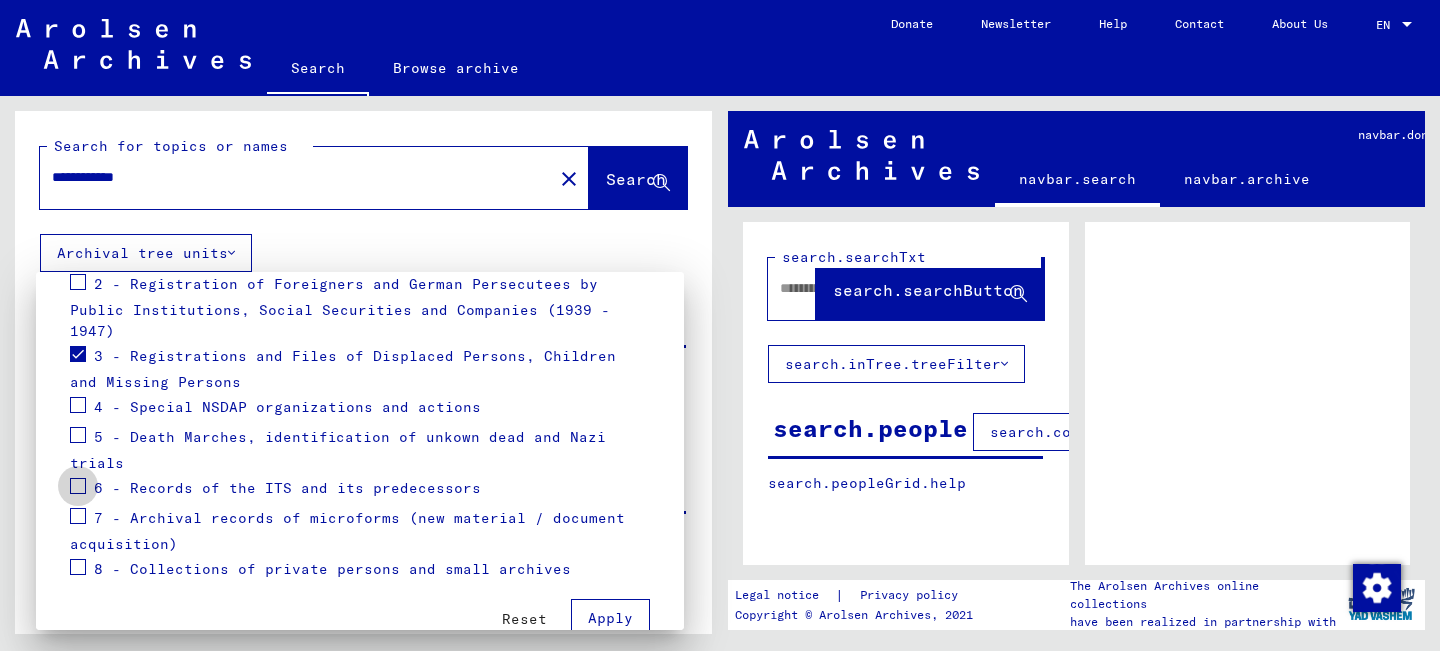 click at bounding box center (78, 486) 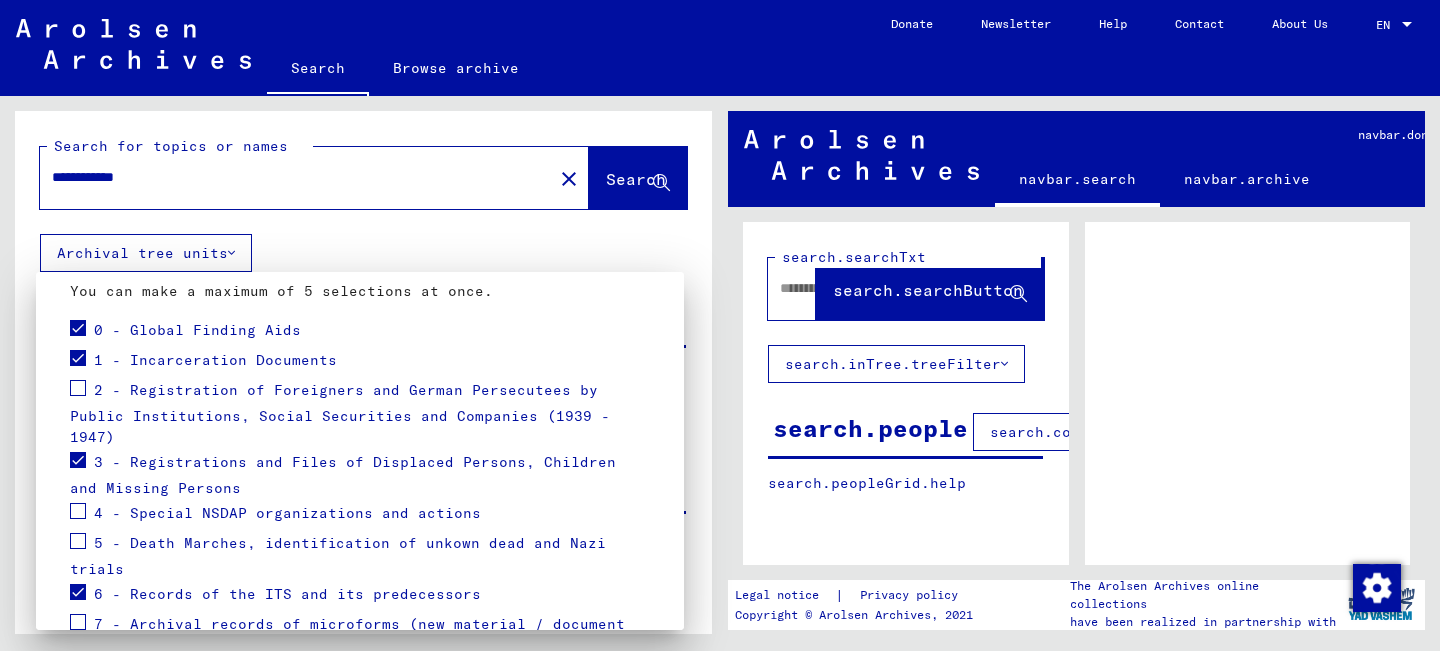 scroll, scrollTop: 205, scrollLeft: 0, axis: vertical 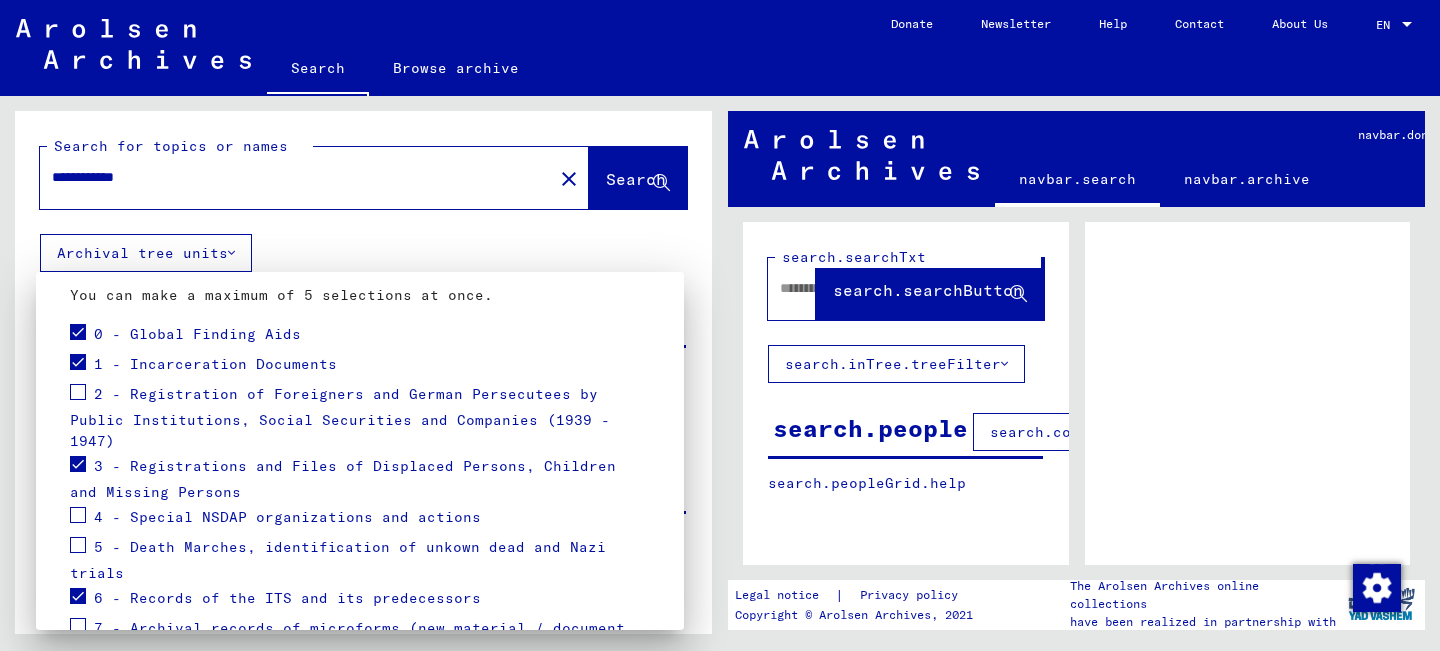 click at bounding box center [78, 392] 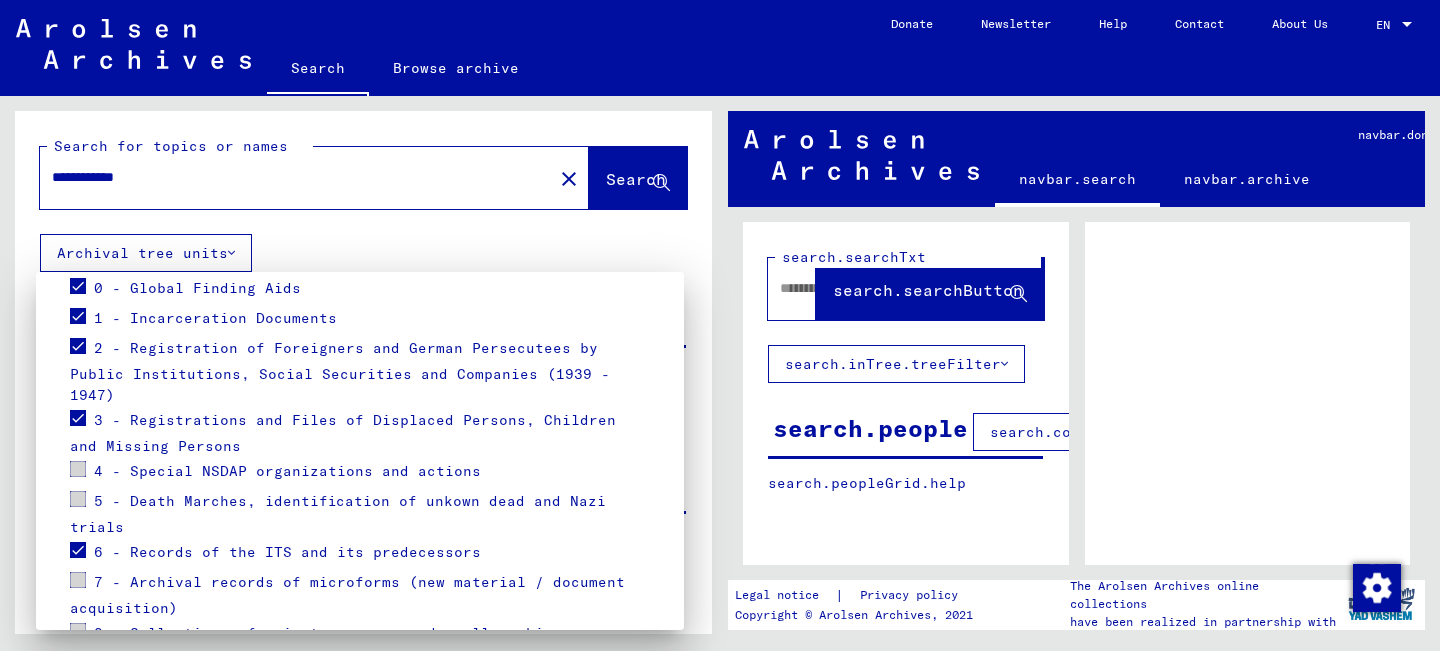scroll, scrollTop: 315, scrollLeft: 0, axis: vertical 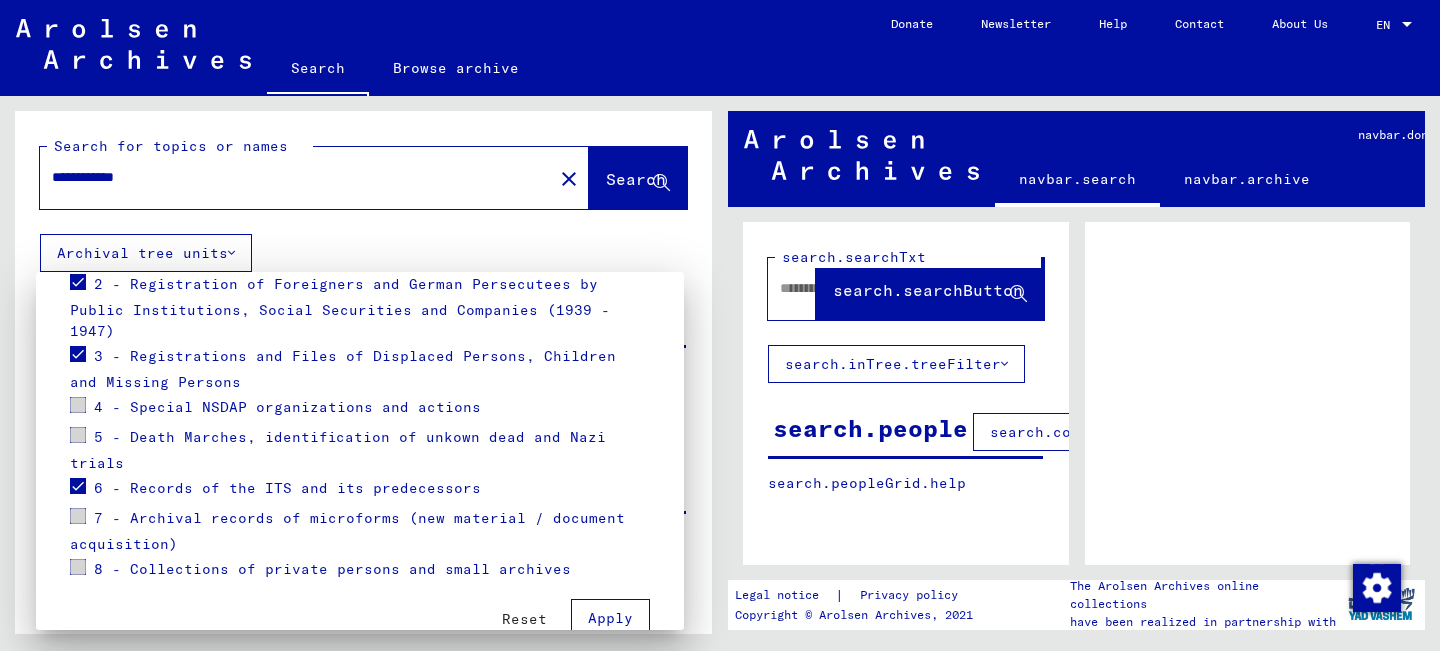 click on "Apply" at bounding box center [610, 618] 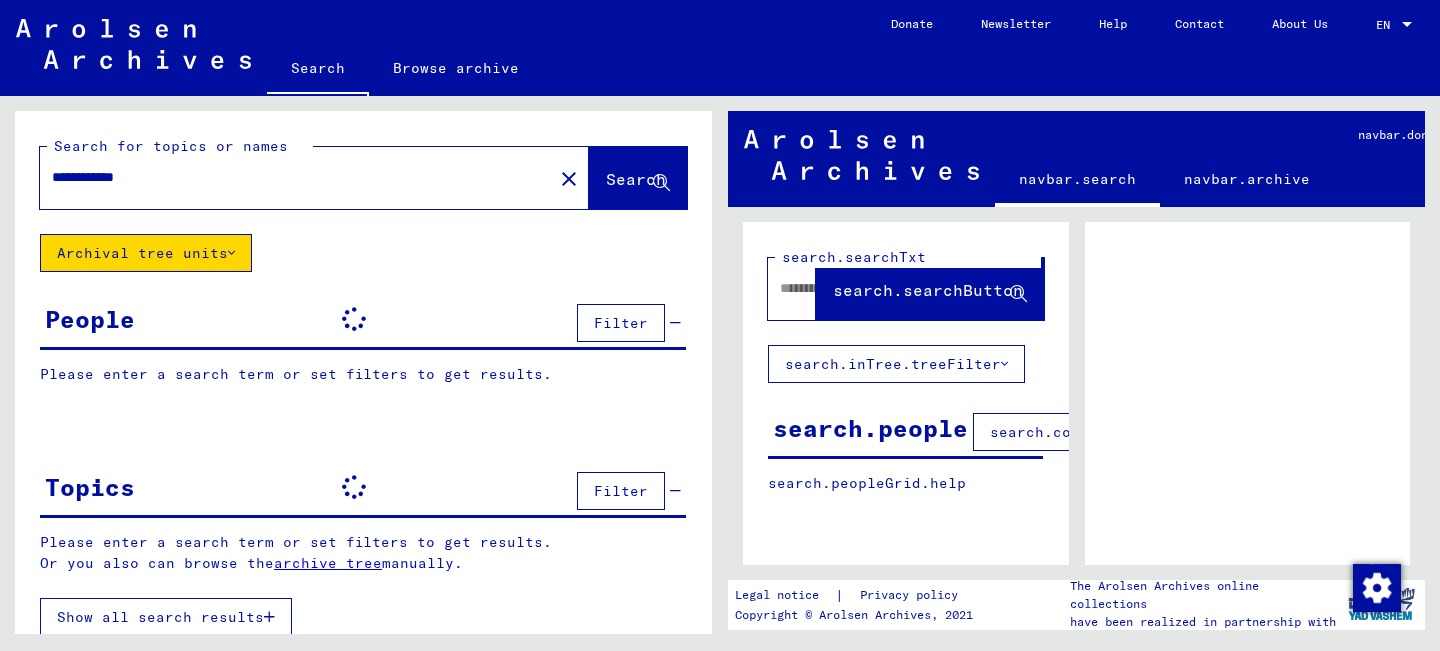 scroll, scrollTop: 1, scrollLeft: 0, axis: vertical 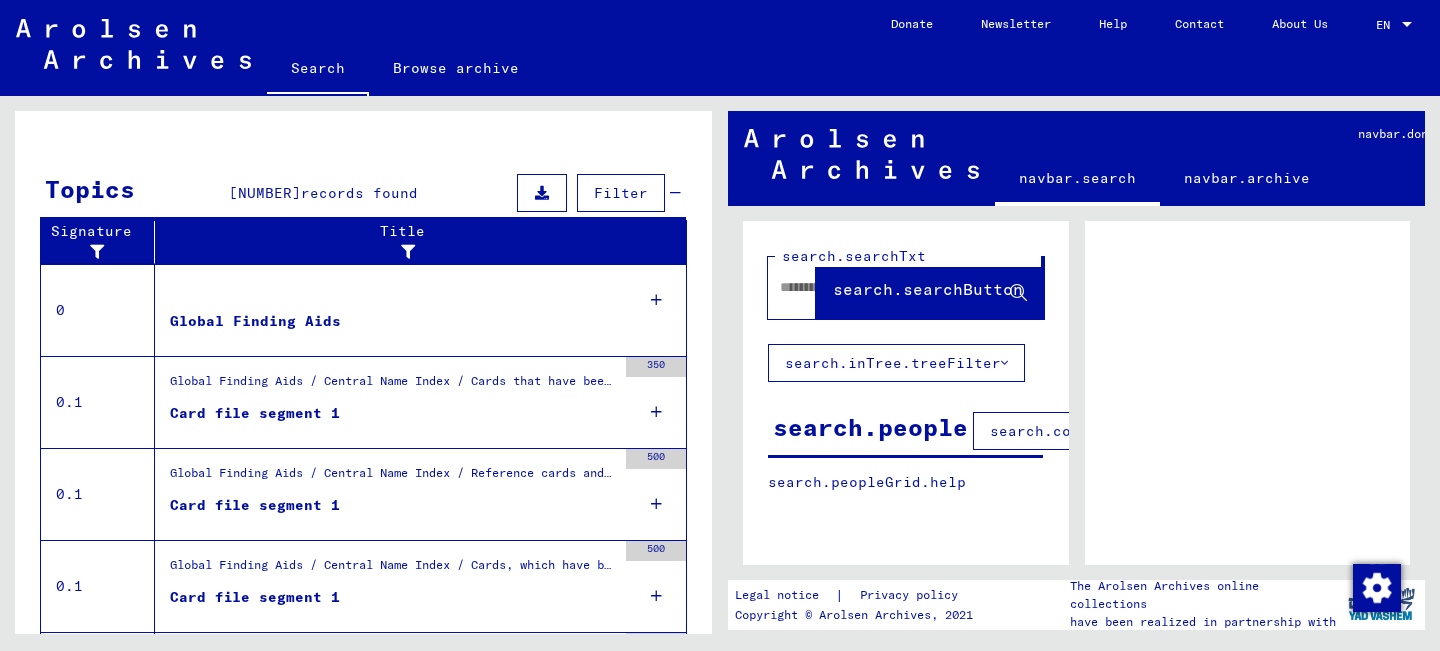 click at bounding box center [656, 412] 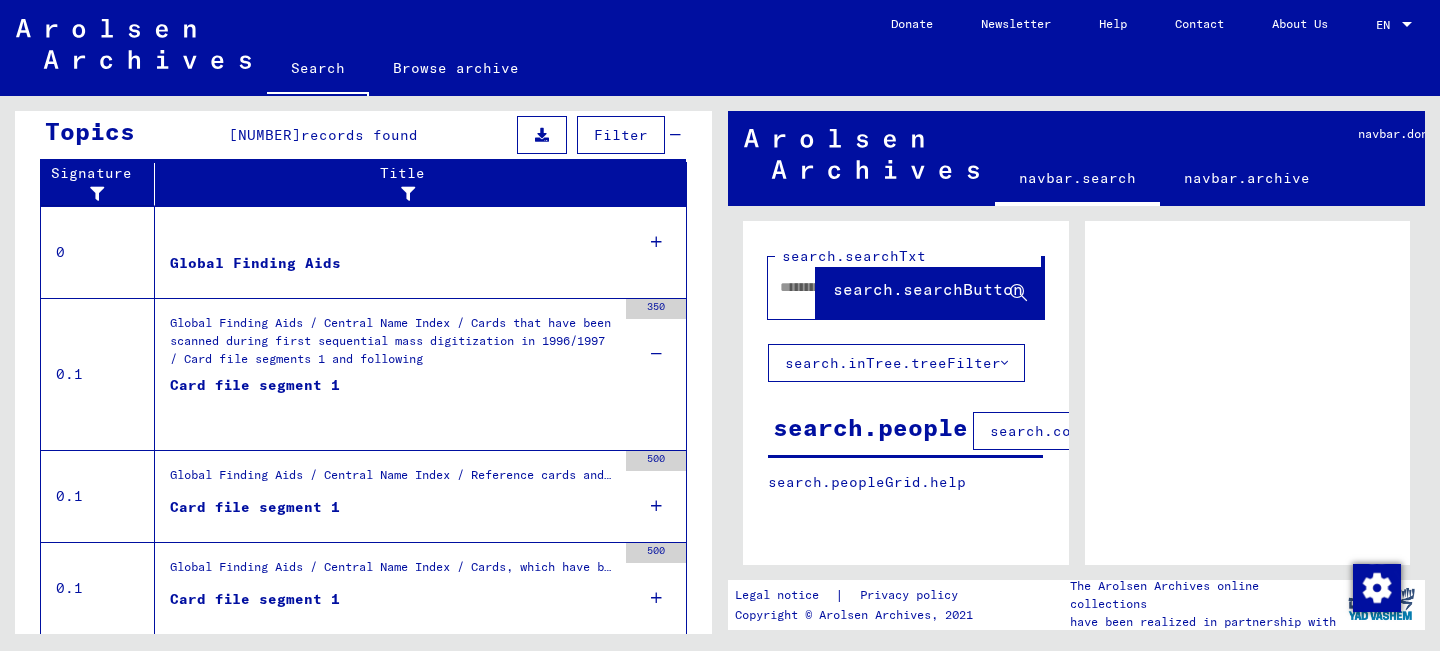 scroll, scrollTop: 383, scrollLeft: 0, axis: vertical 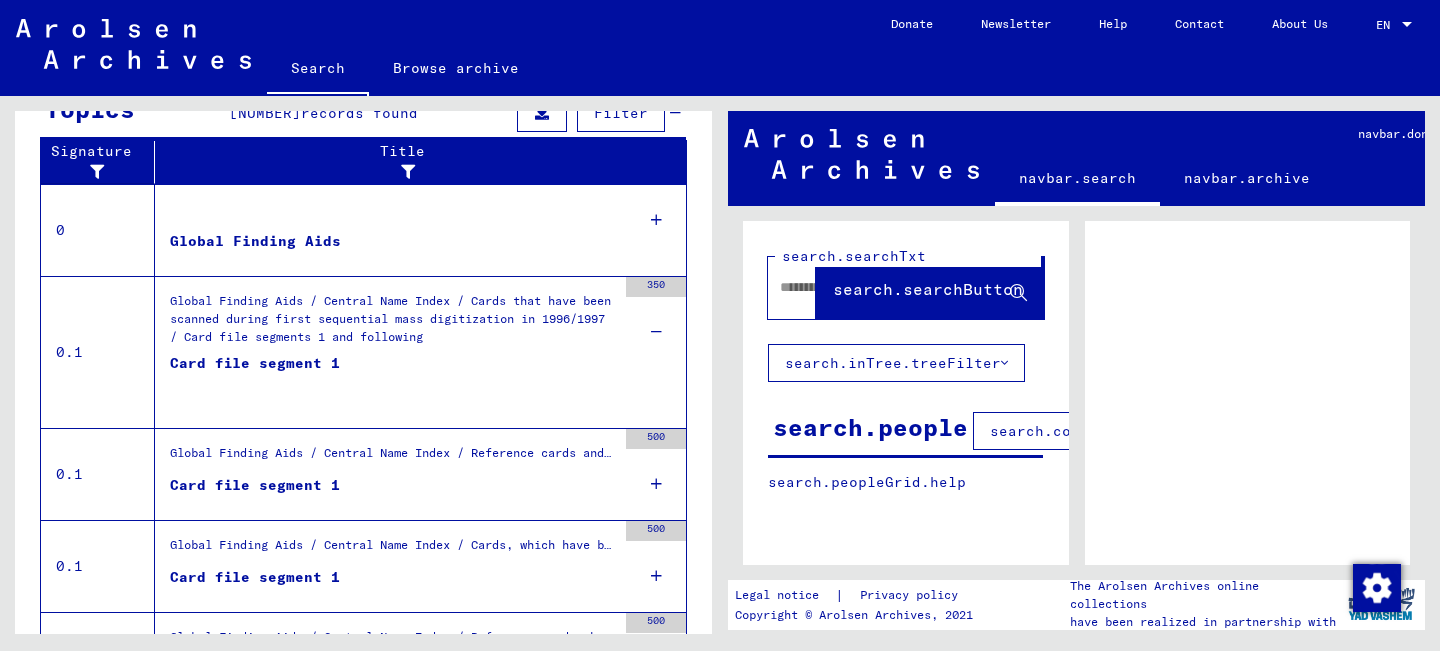 click on "Card file segment 1" at bounding box center [255, 383] 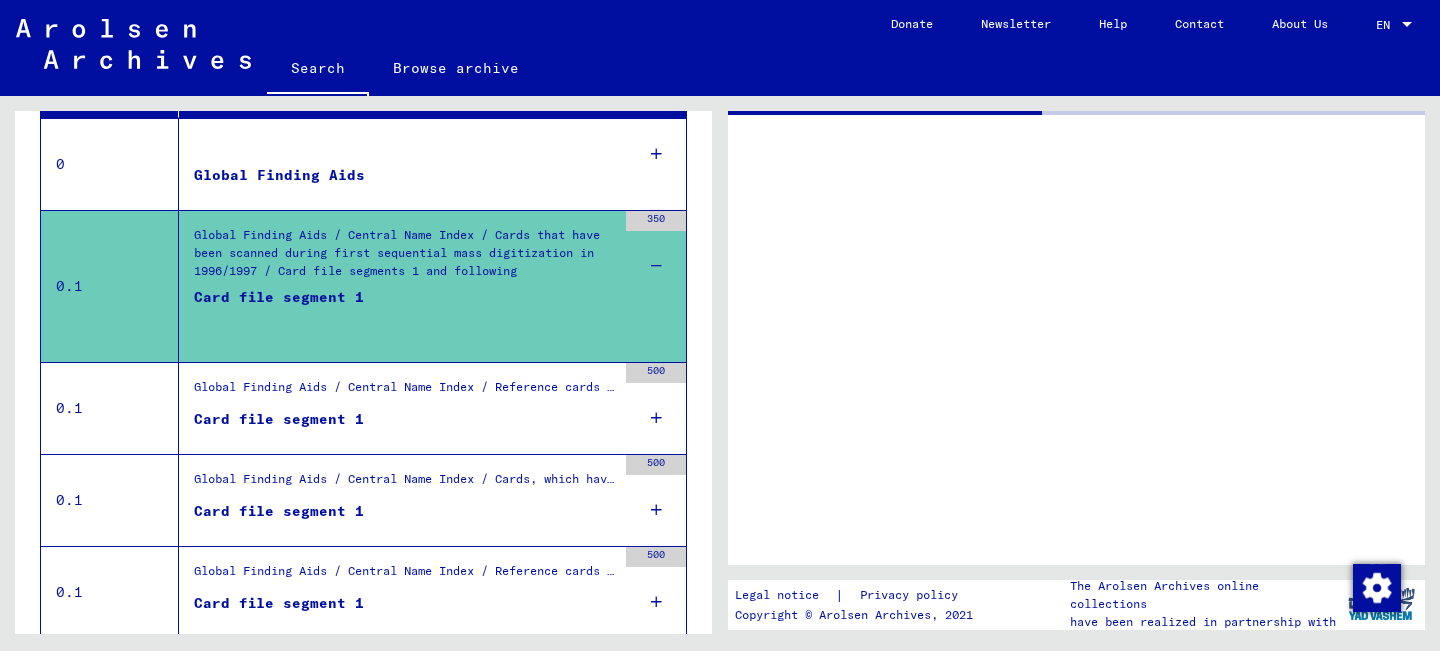scroll, scrollTop: 0, scrollLeft: 0, axis: both 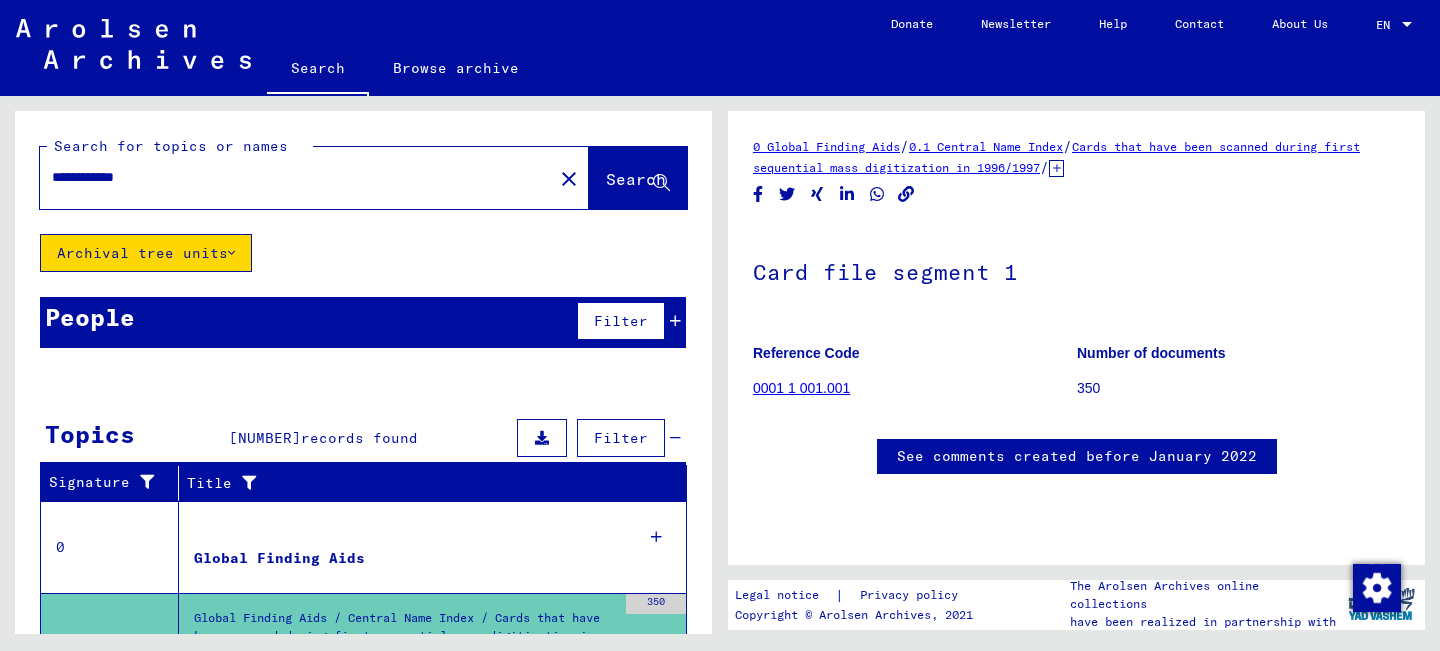 click on "Search" 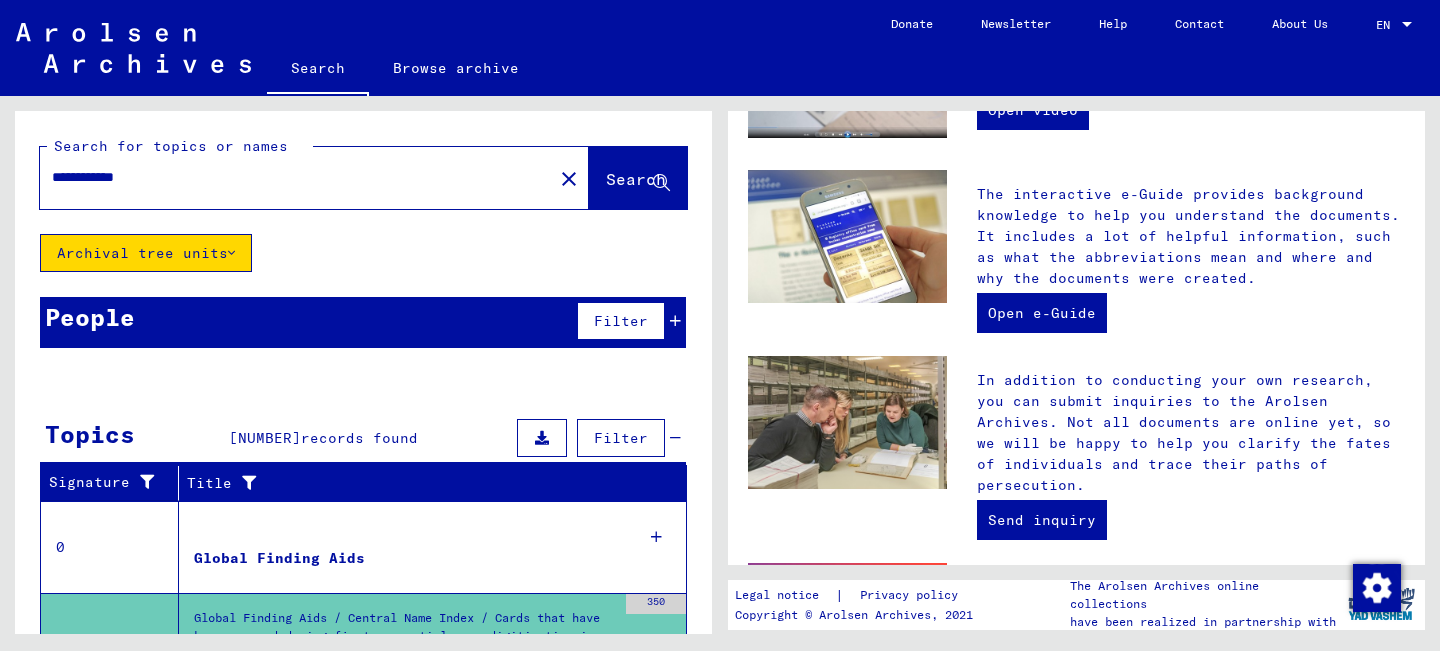 scroll, scrollTop: 792, scrollLeft: 0, axis: vertical 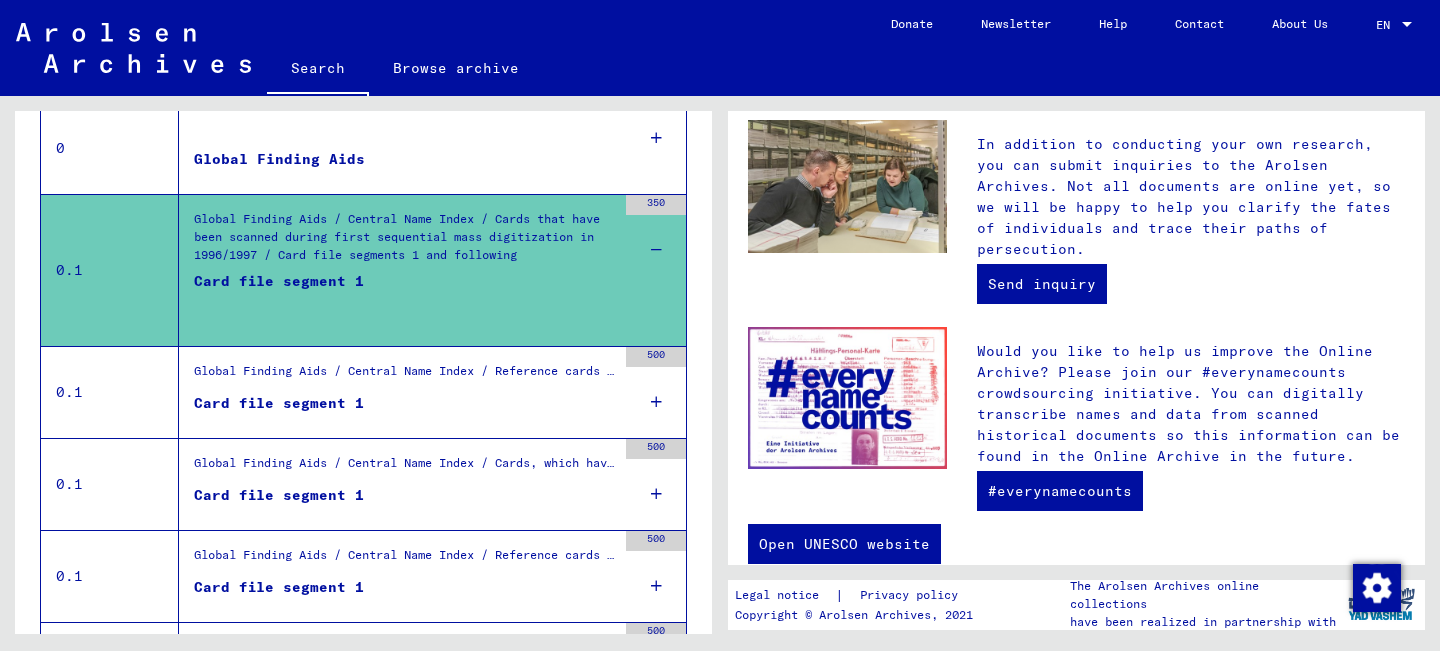 click at bounding box center (656, 402) 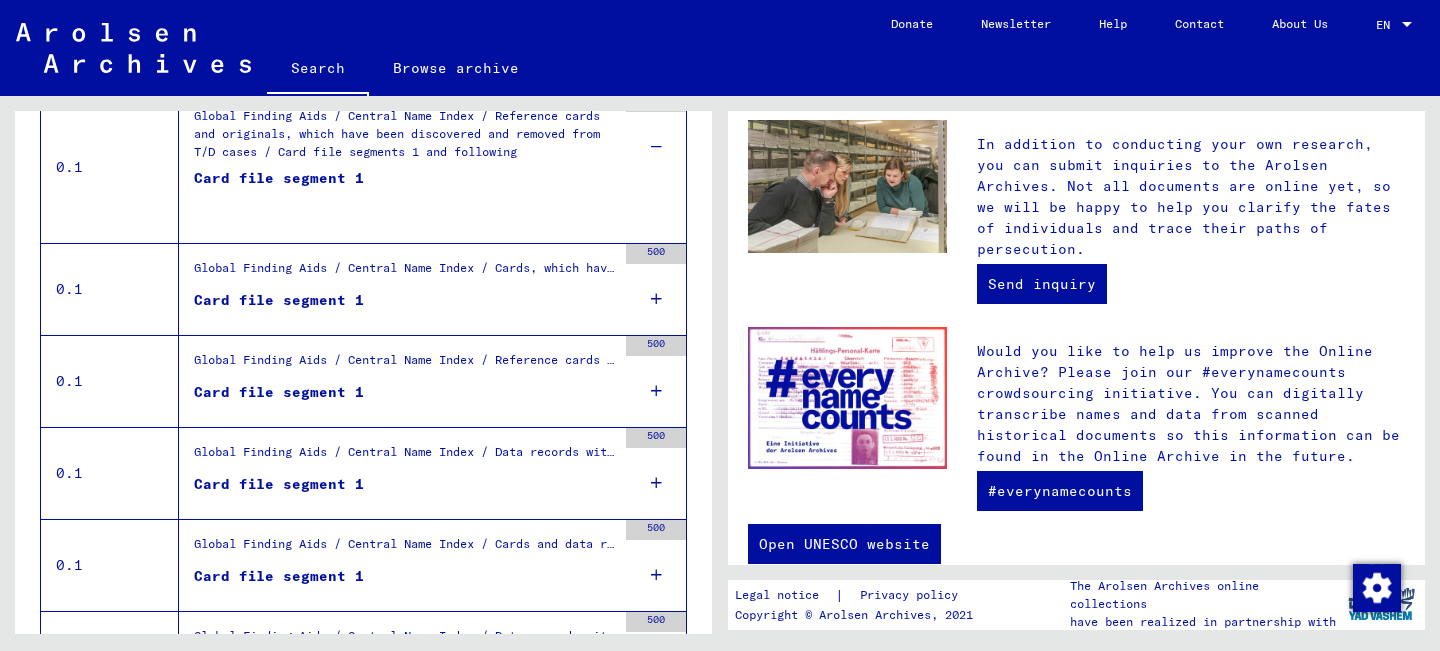 scroll, scrollTop: 0, scrollLeft: 0, axis: both 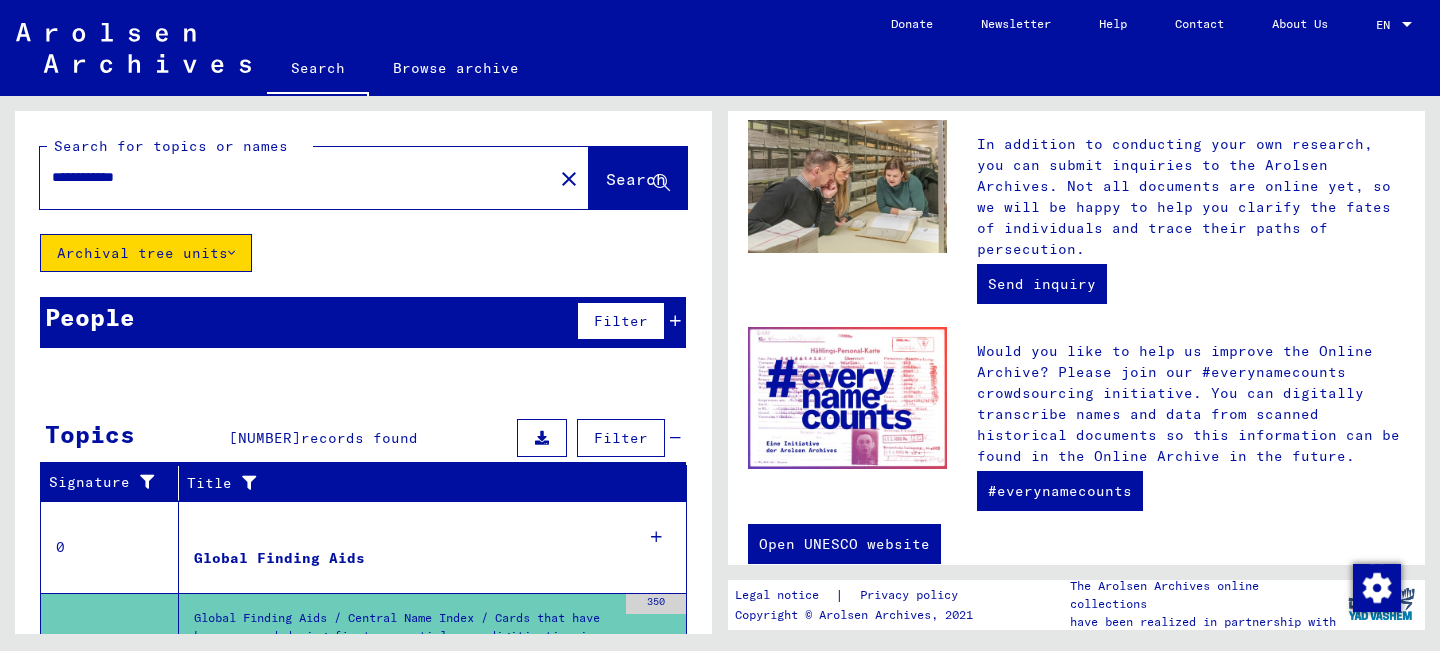 click on "Filter" at bounding box center [621, 321] 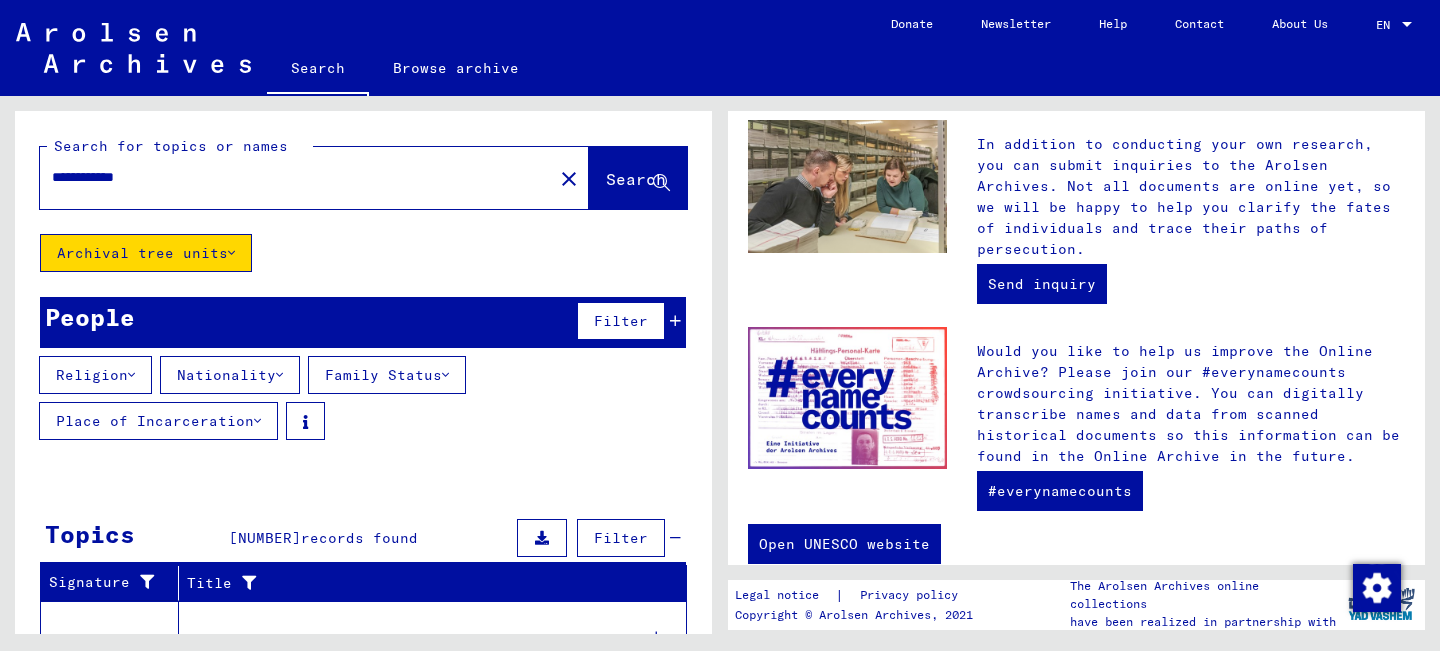 click on "Nationality" at bounding box center [230, 375] 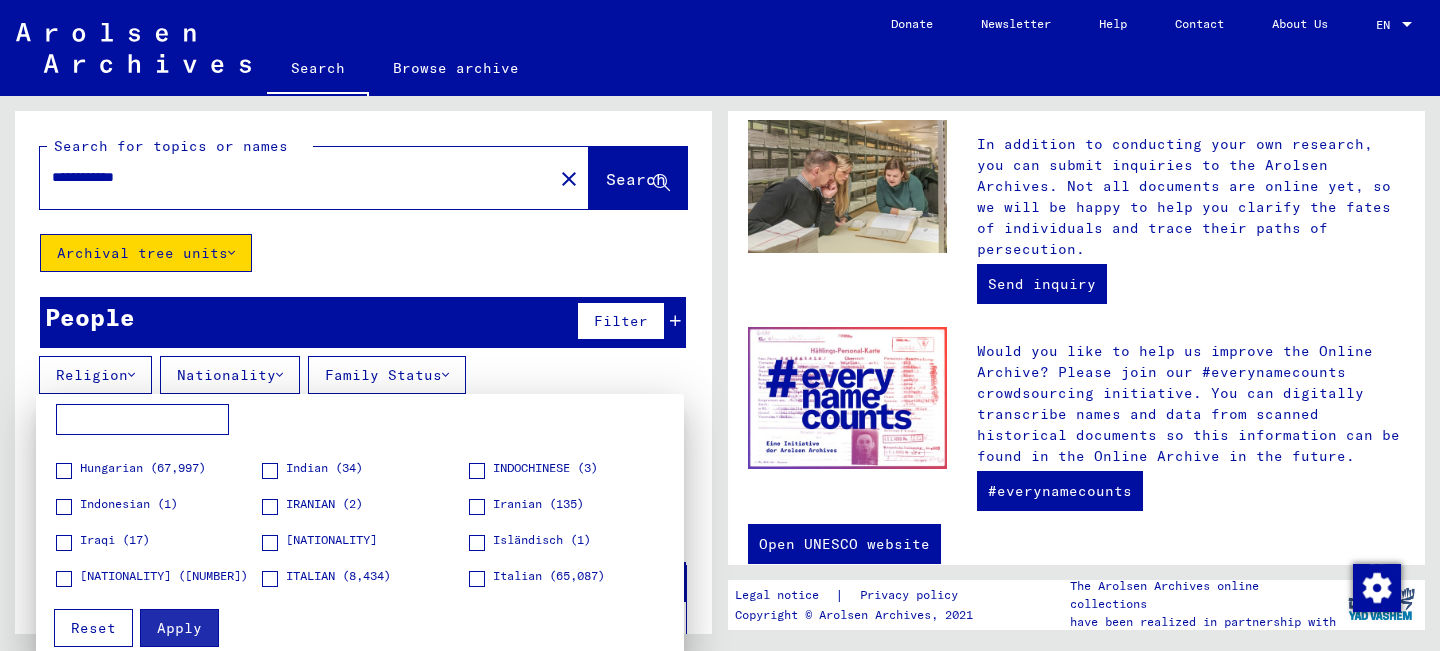 scroll, scrollTop: 1257, scrollLeft: 0, axis: vertical 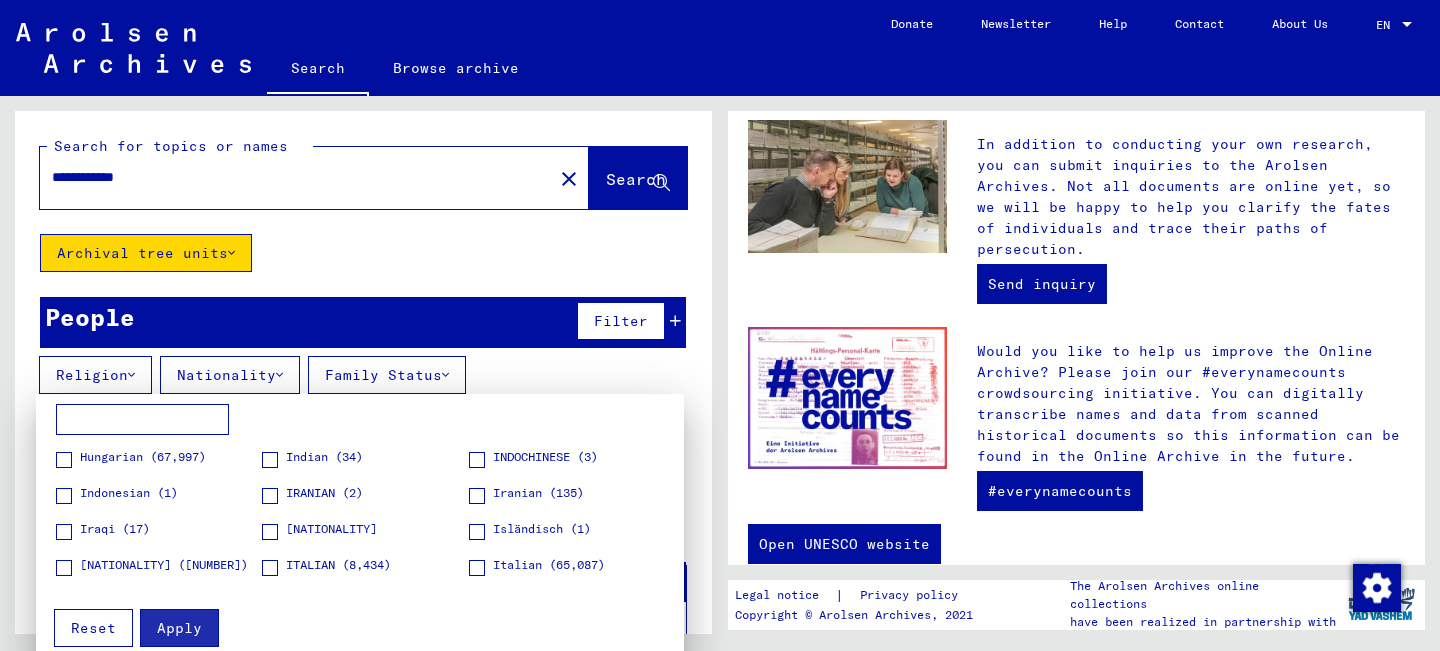 click at bounding box center (270, 568) 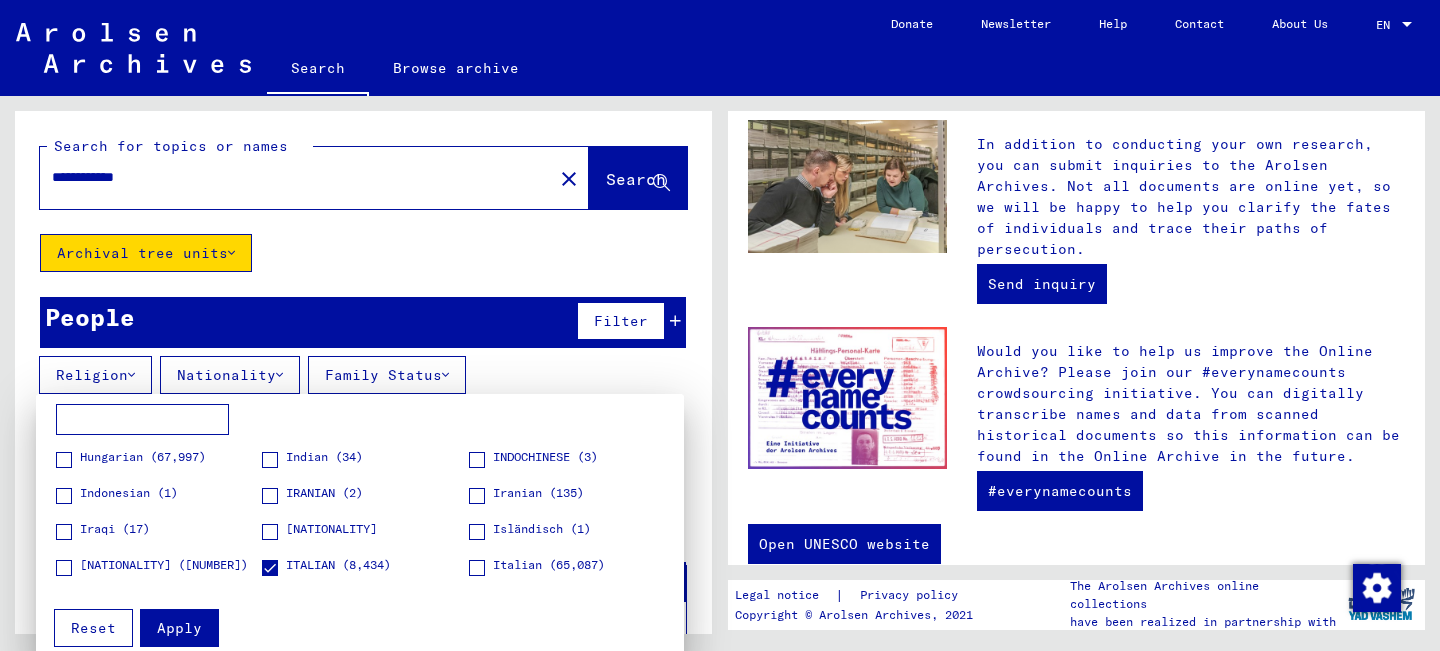 click on "Apply" at bounding box center [179, 628] 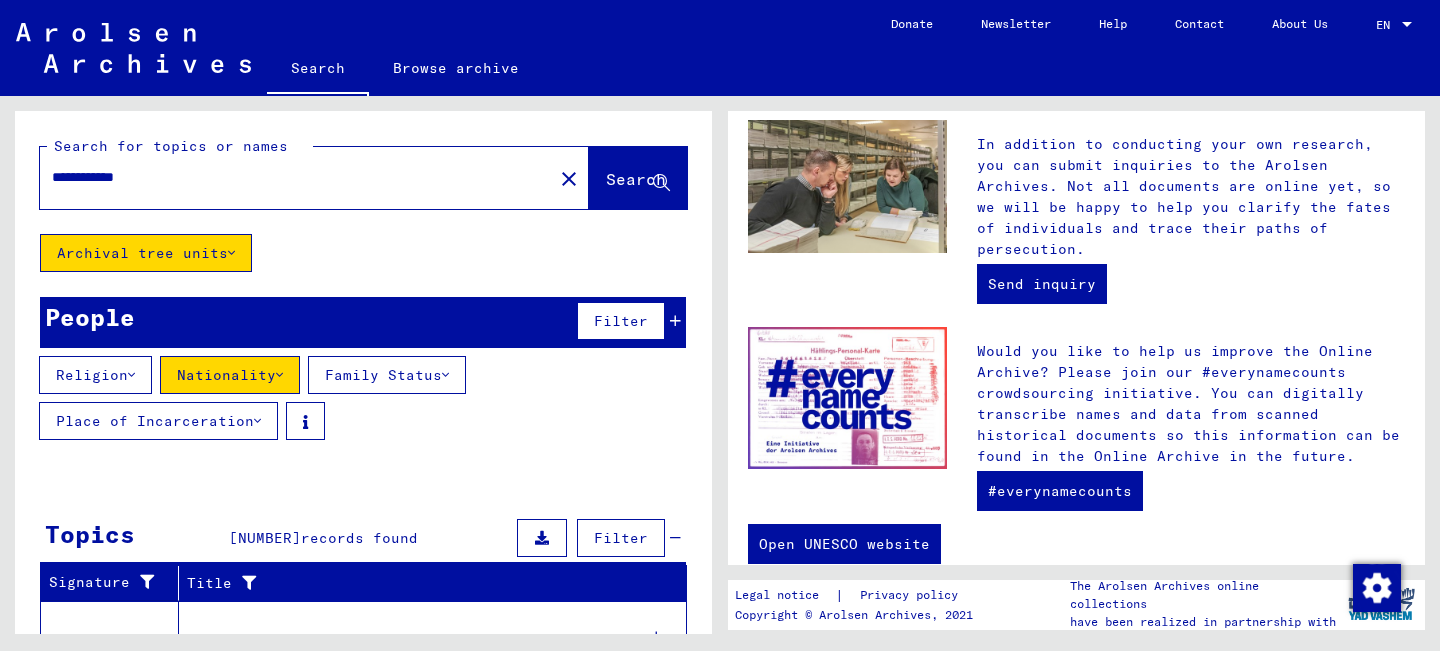 click at bounding box center (257, 421) 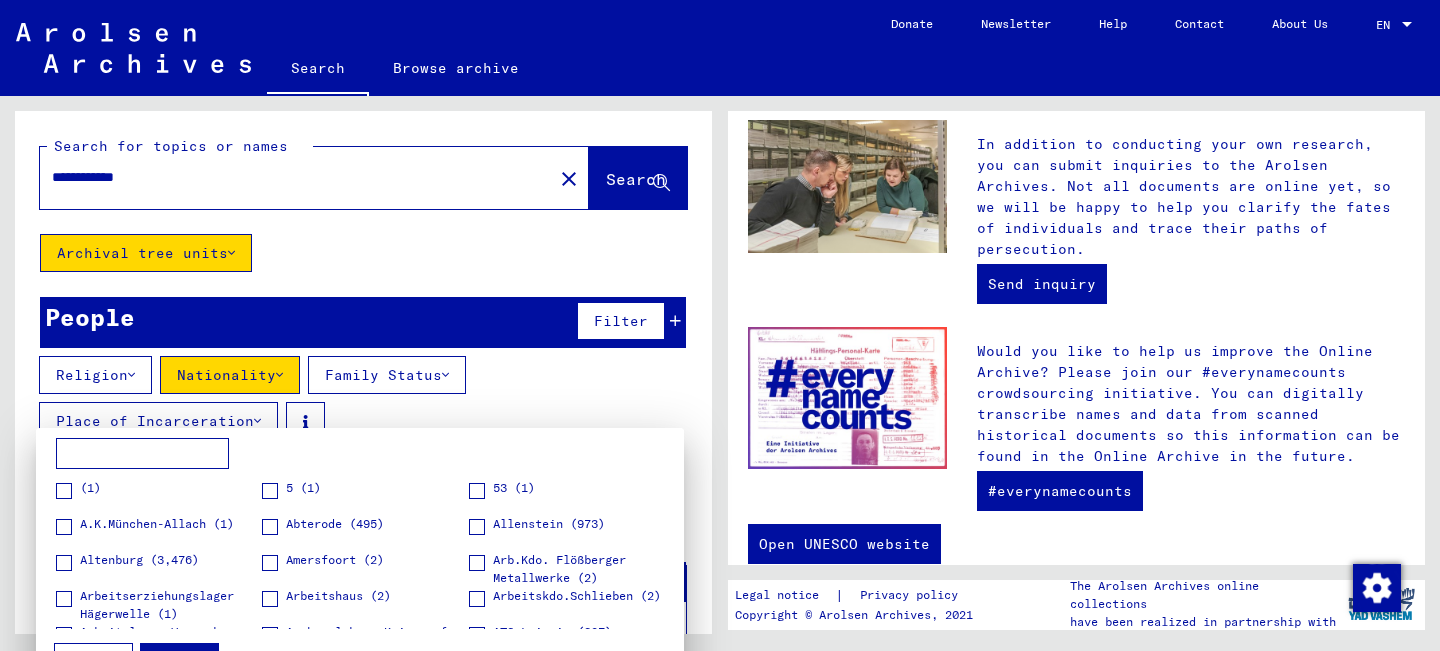 click at bounding box center (720, 325) 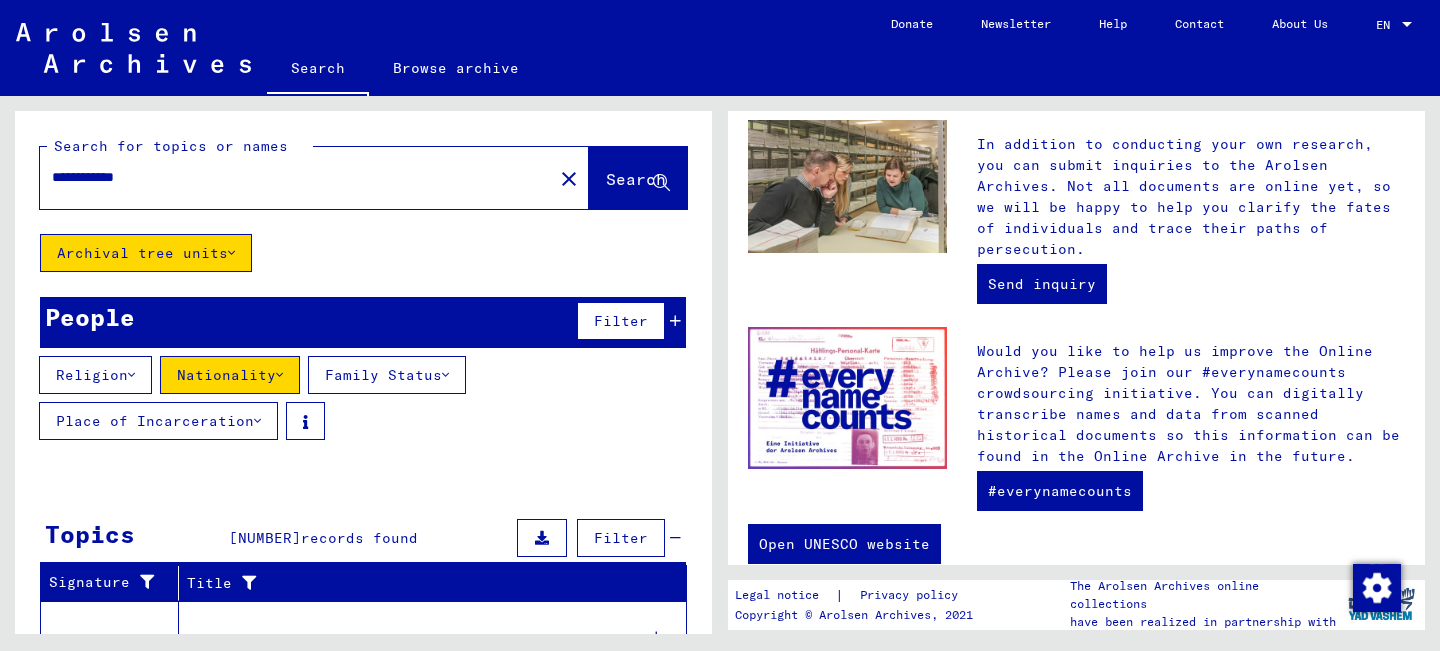 click at bounding box center [131, 375] 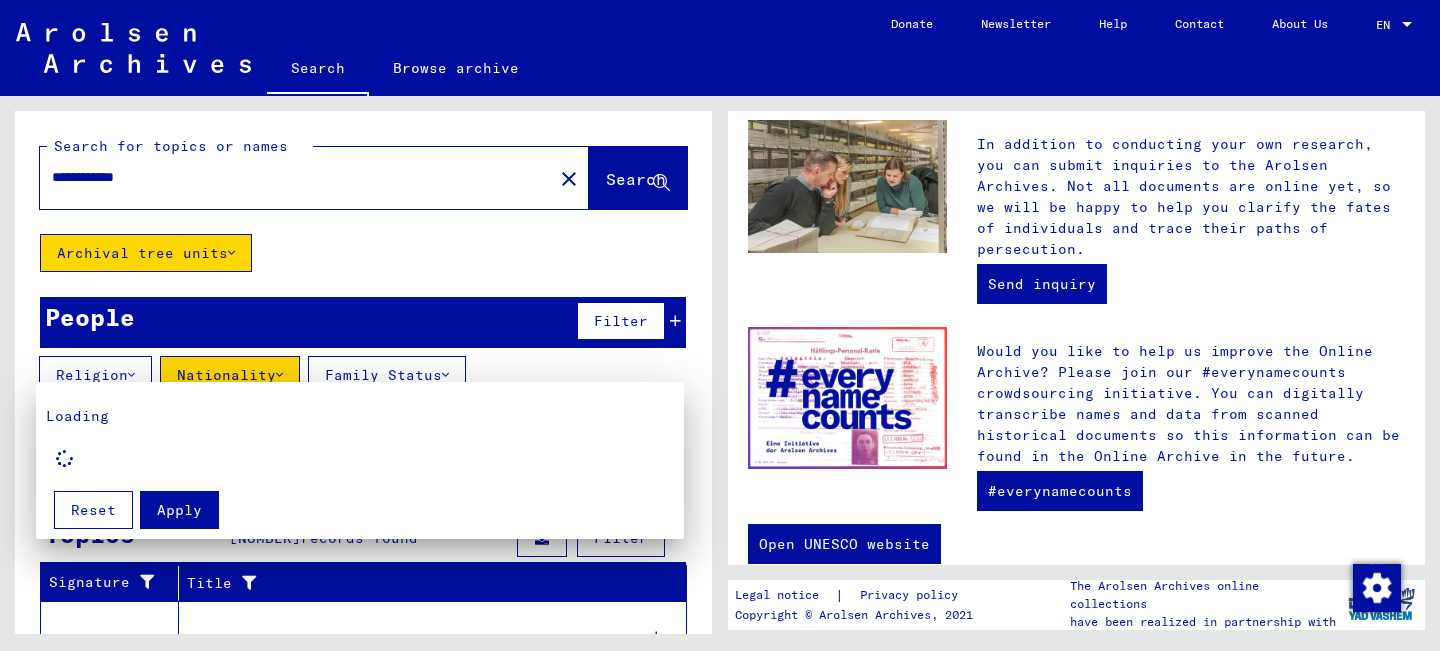 click at bounding box center [720, 325] 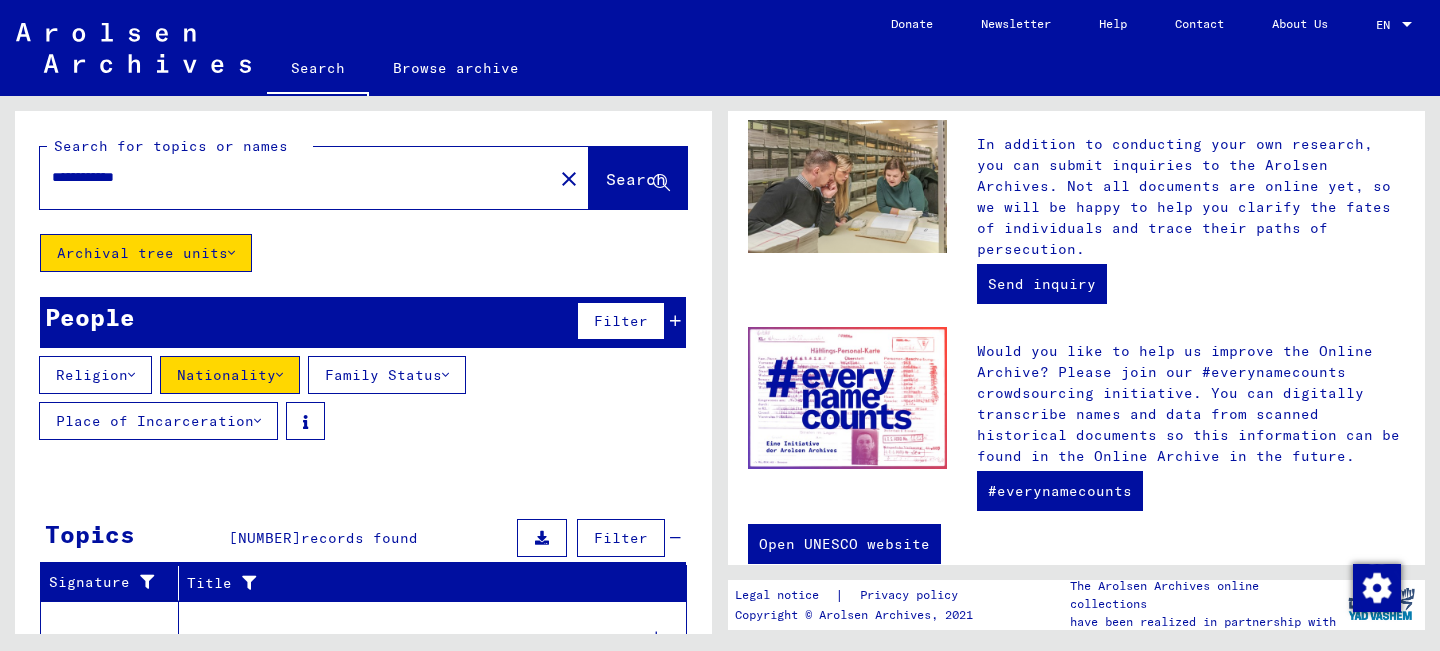 drag, startPoint x: 106, startPoint y: 176, endPoint x: 29, endPoint y: 172, distance: 77.10383 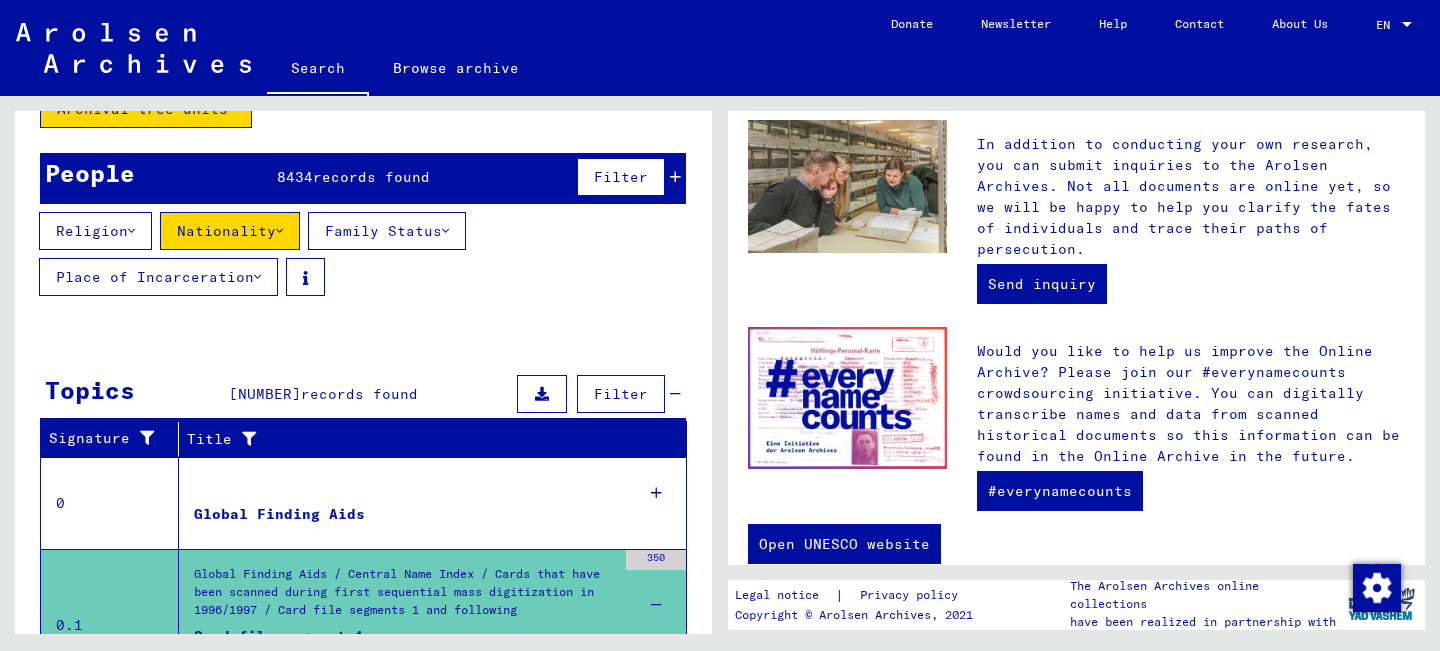scroll, scrollTop: 148, scrollLeft: 0, axis: vertical 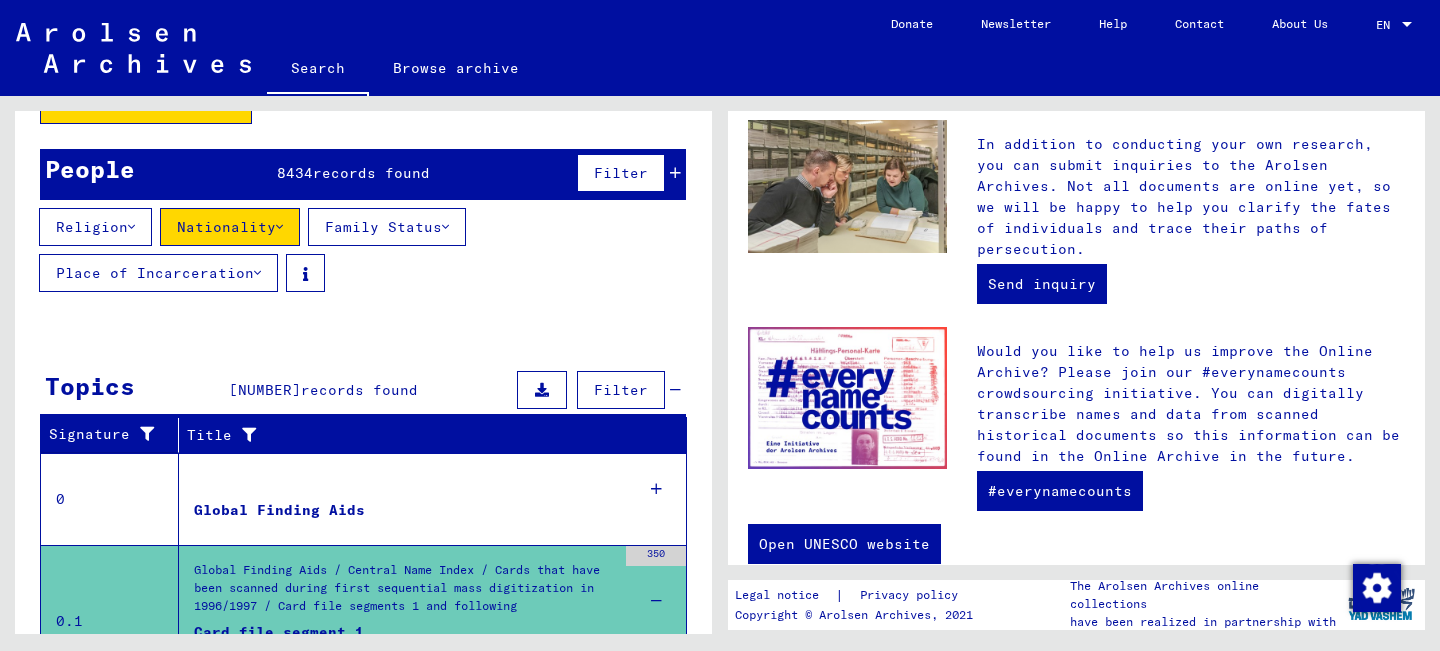 click on "135321" at bounding box center (622, 430) 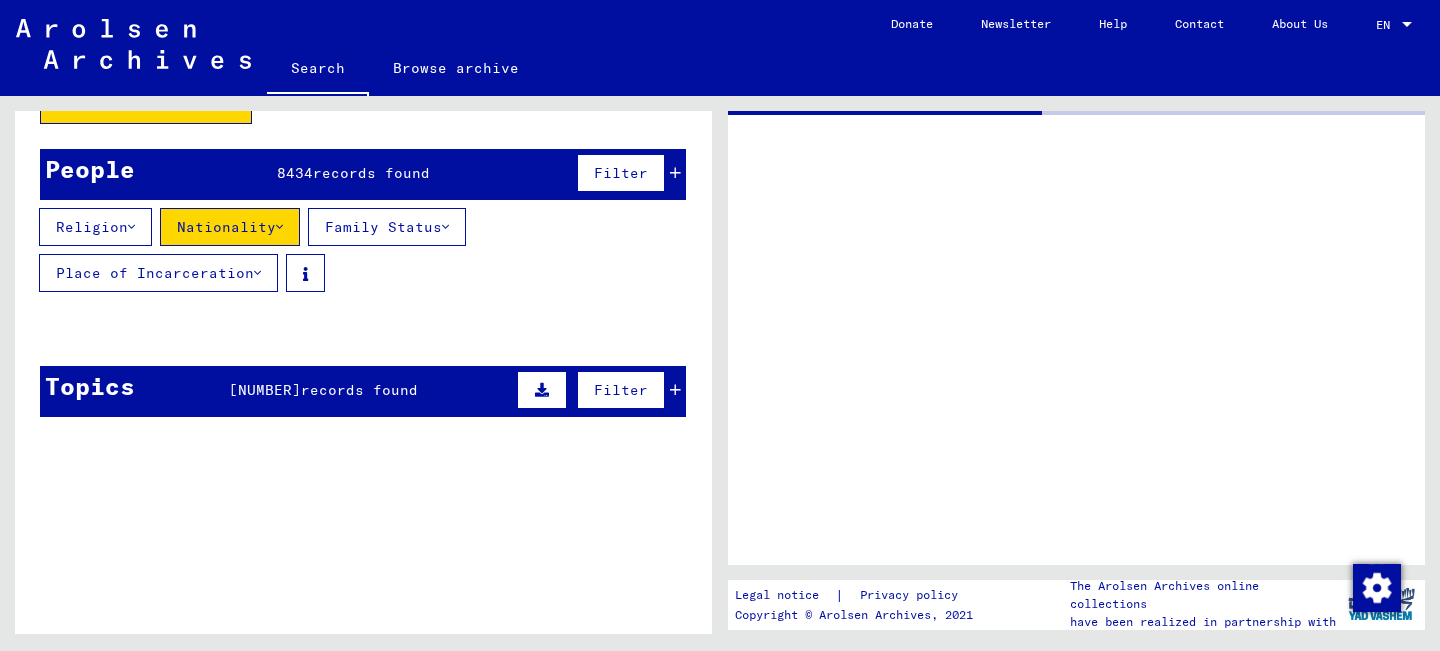 scroll, scrollTop: 0, scrollLeft: 0, axis: both 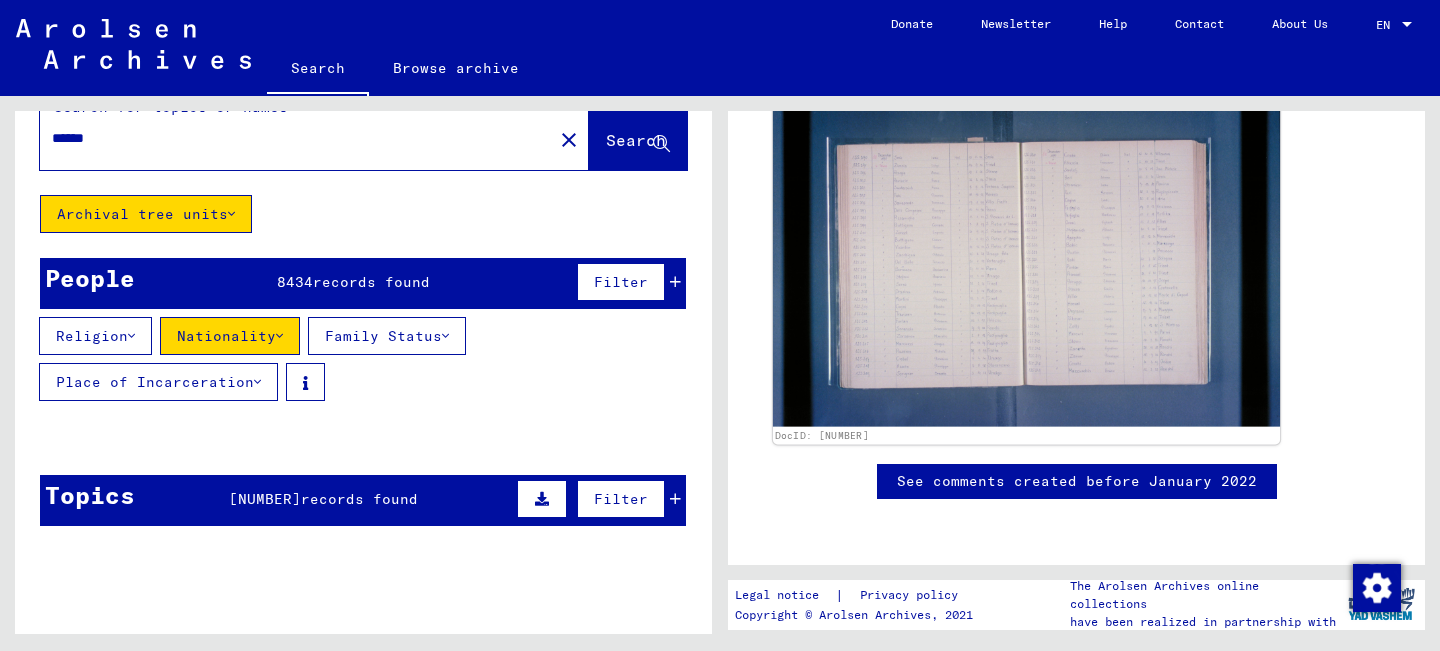 click 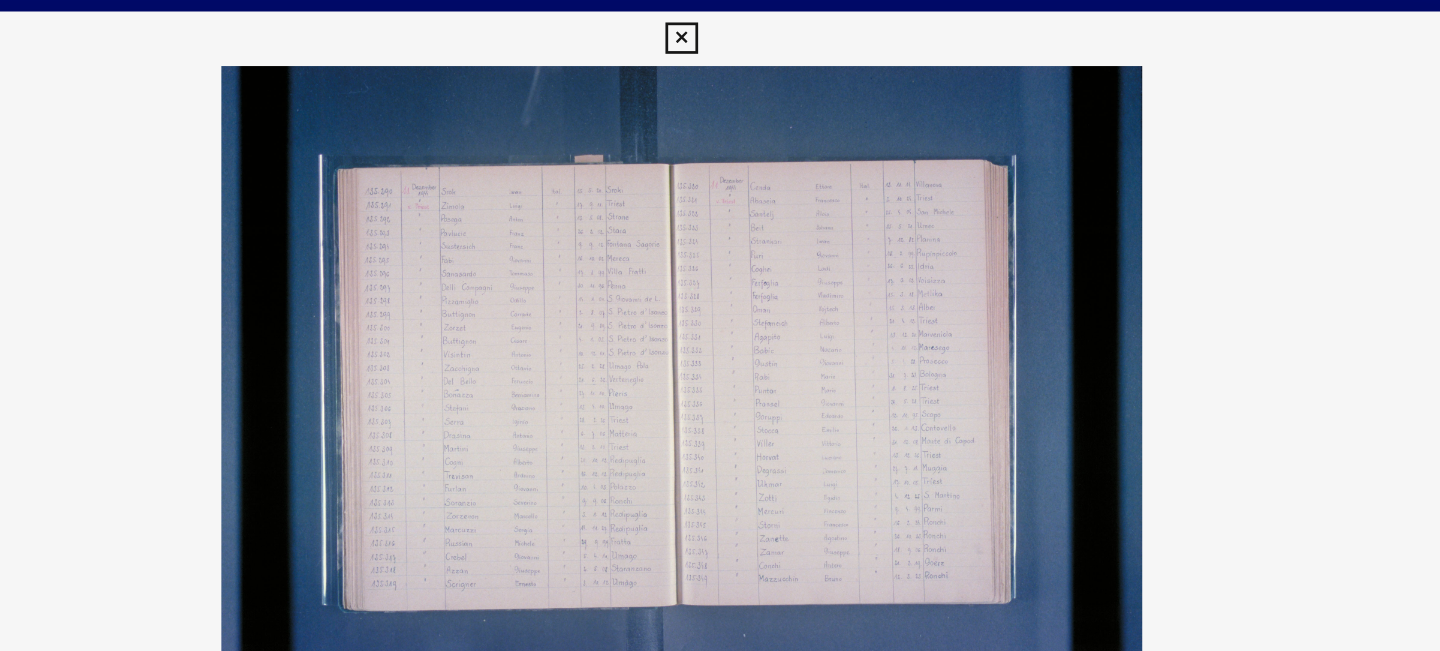 click at bounding box center [719, 30] 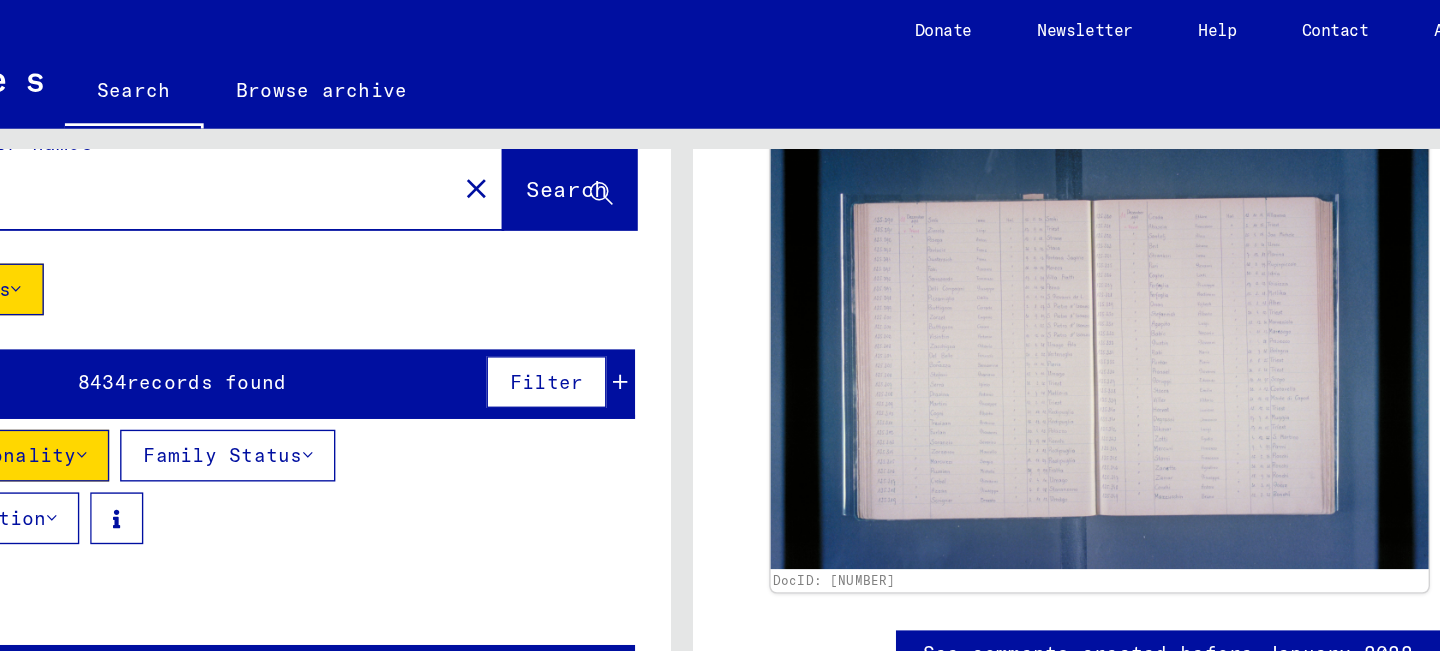 scroll, scrollTop: 45, scrollLeft: 0, axis: vertical 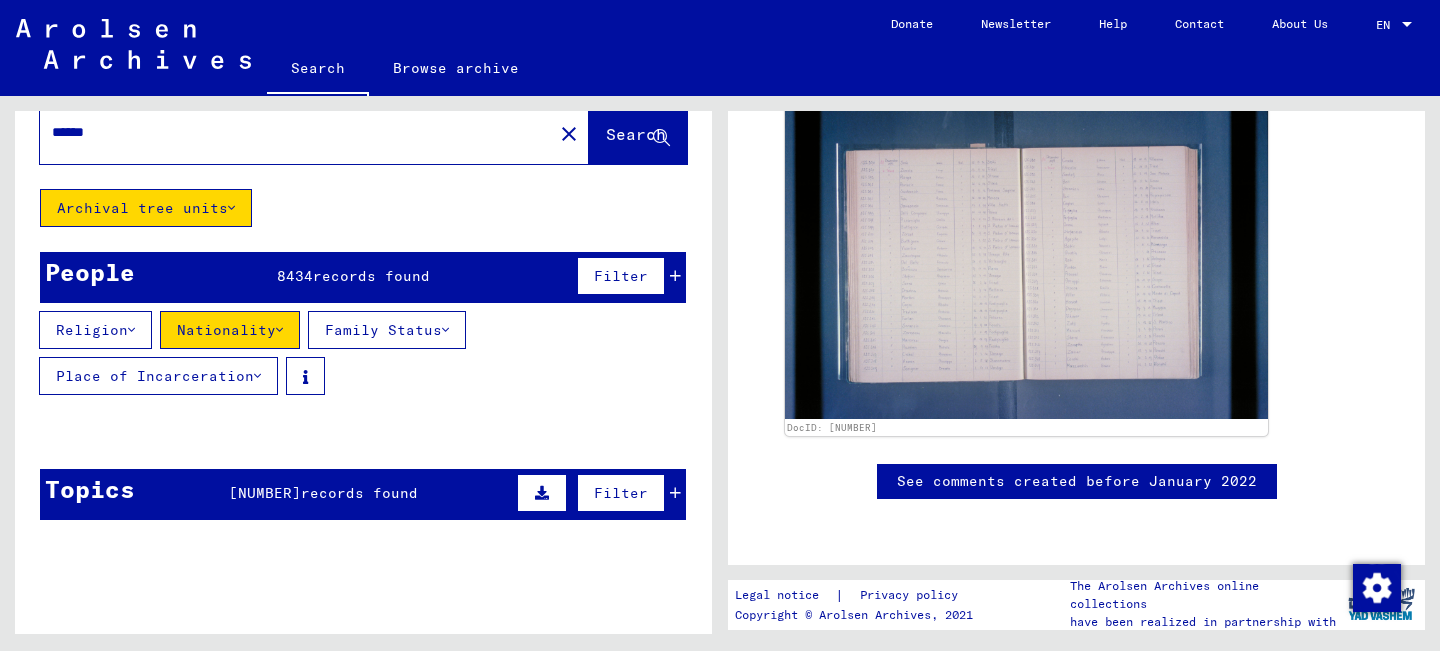 click on "******" at bounding box center [296, 132] 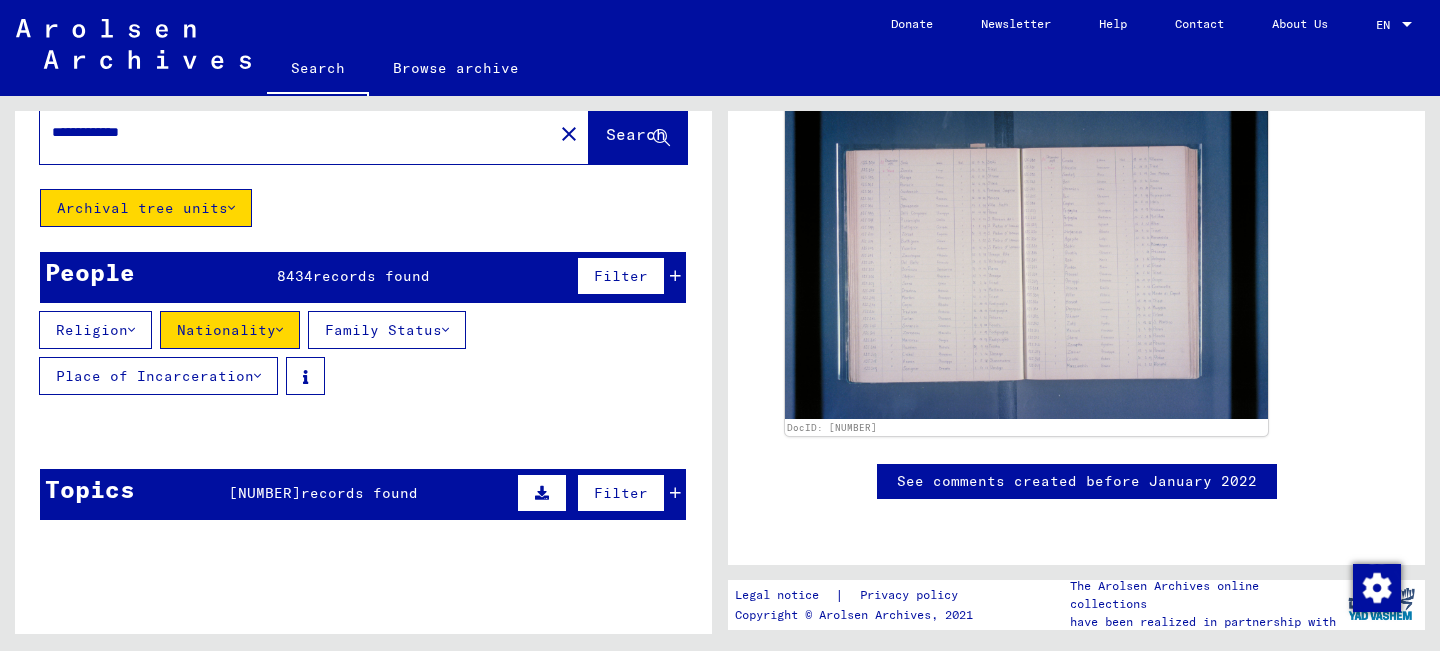 type on "**********" 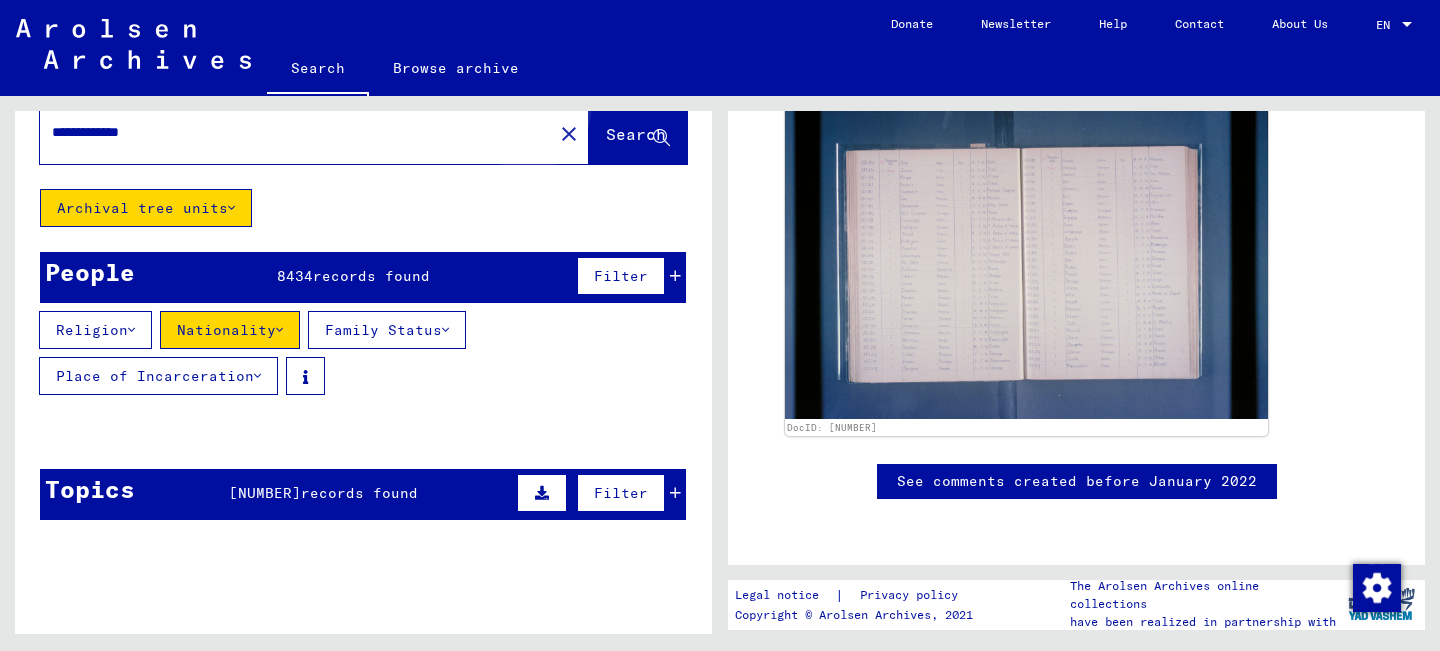 click on "Search" 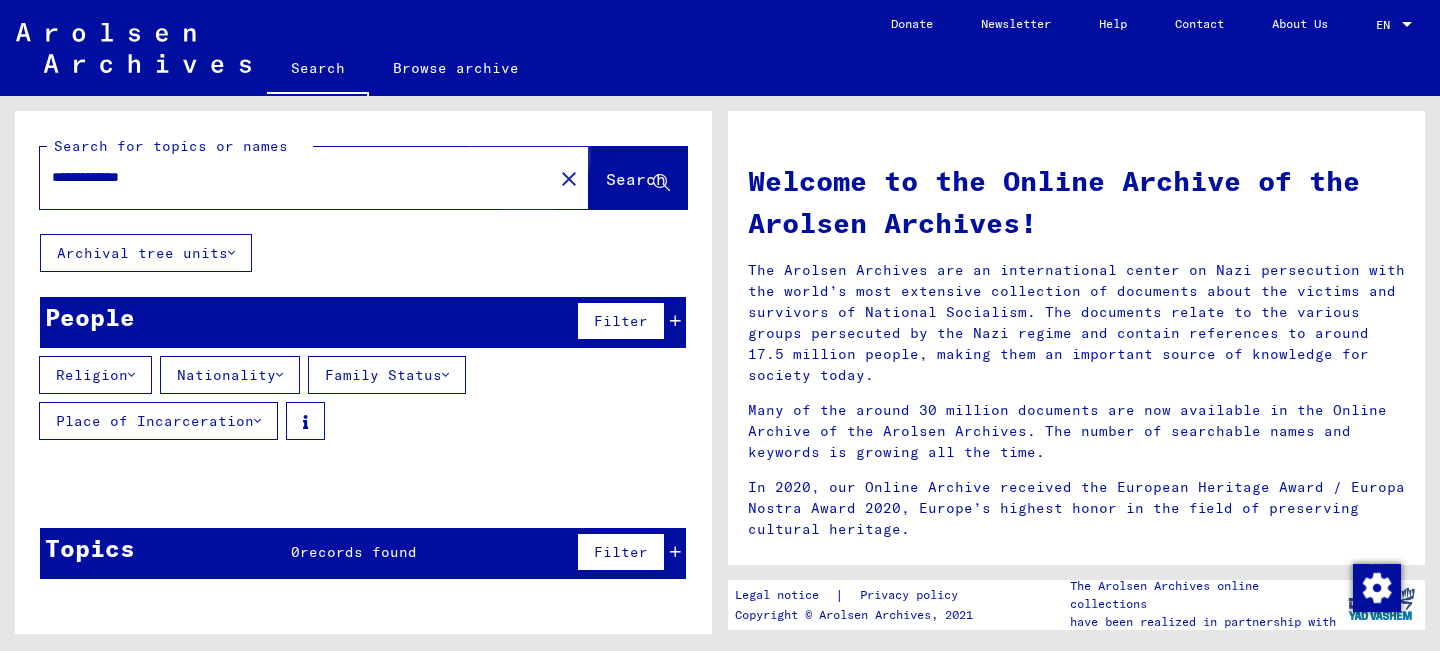 scroll, scrollTop: 0, scrollLeft: 0, axis: both 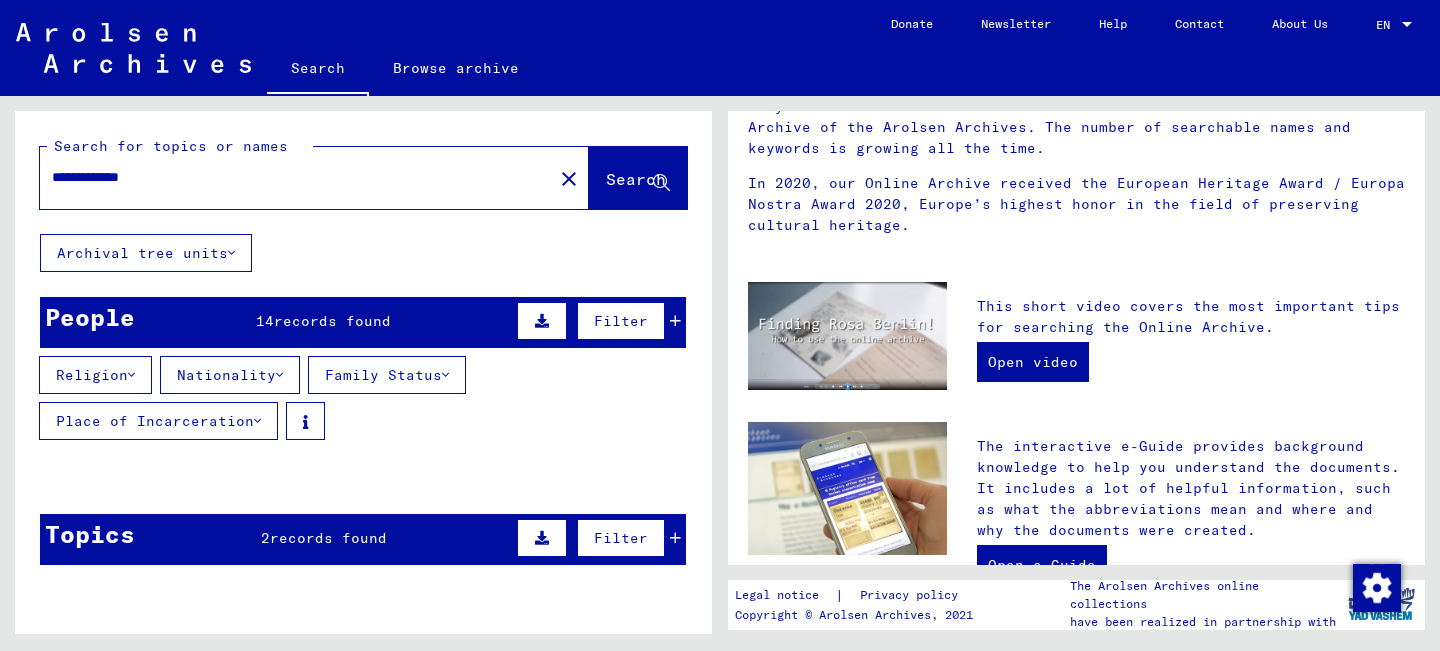 click on "records found" at bounding box center (332, 321) 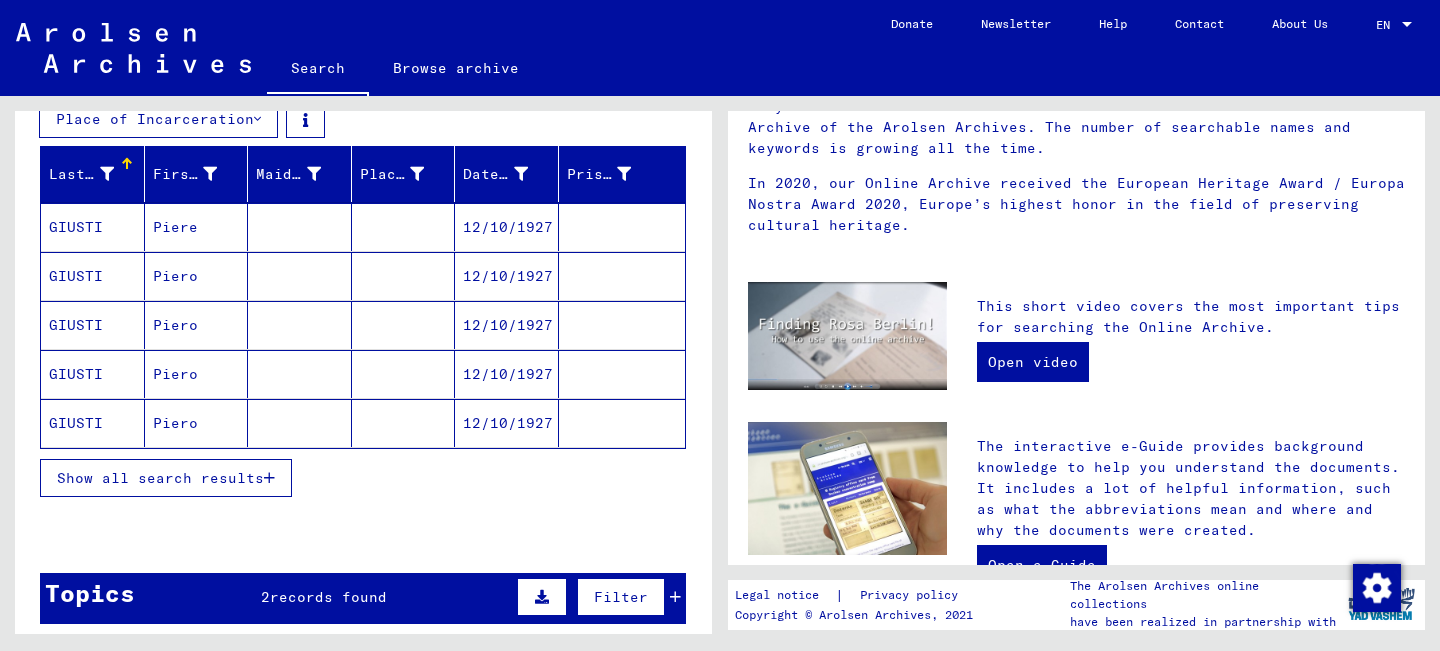 scroll, scrollTop: 312, scrollLeft: 0, axis: vertical 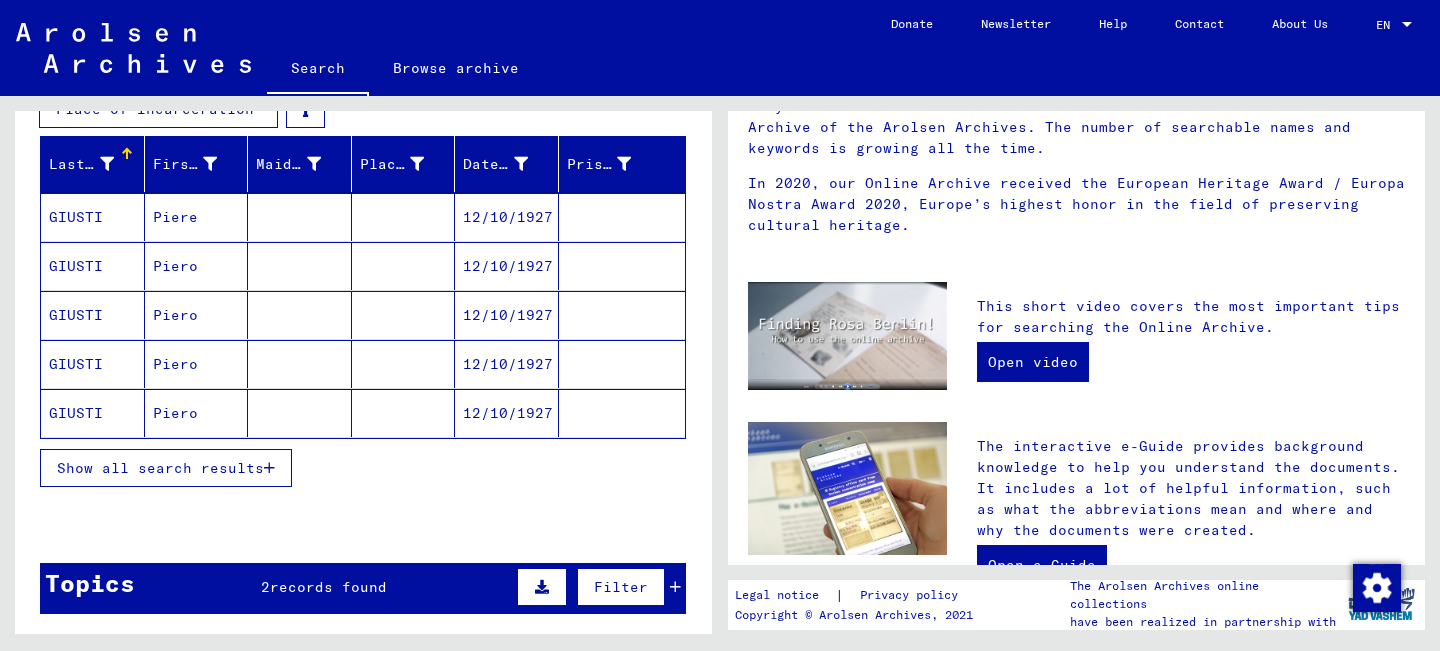 click on "12/10/1927" at bounding box center [507, 266] 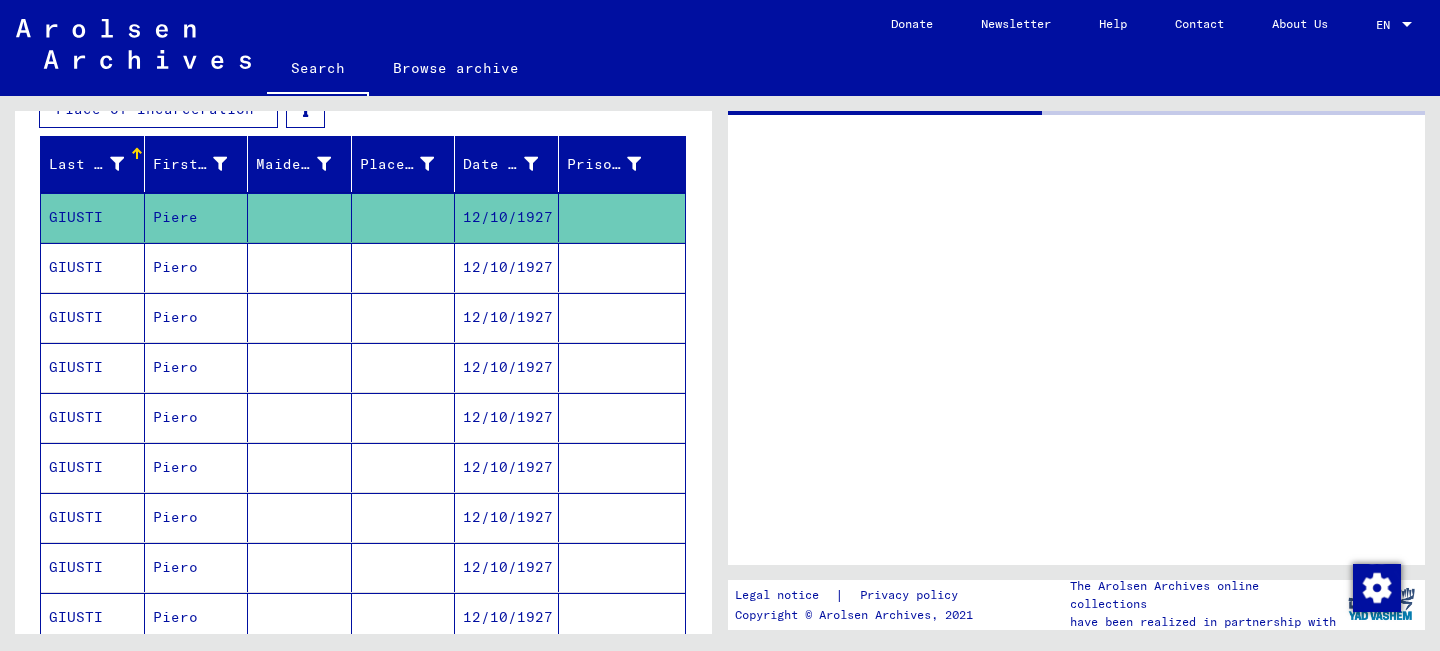 scroll, scrollTop: 0, scrollLeft: 0, axis: both 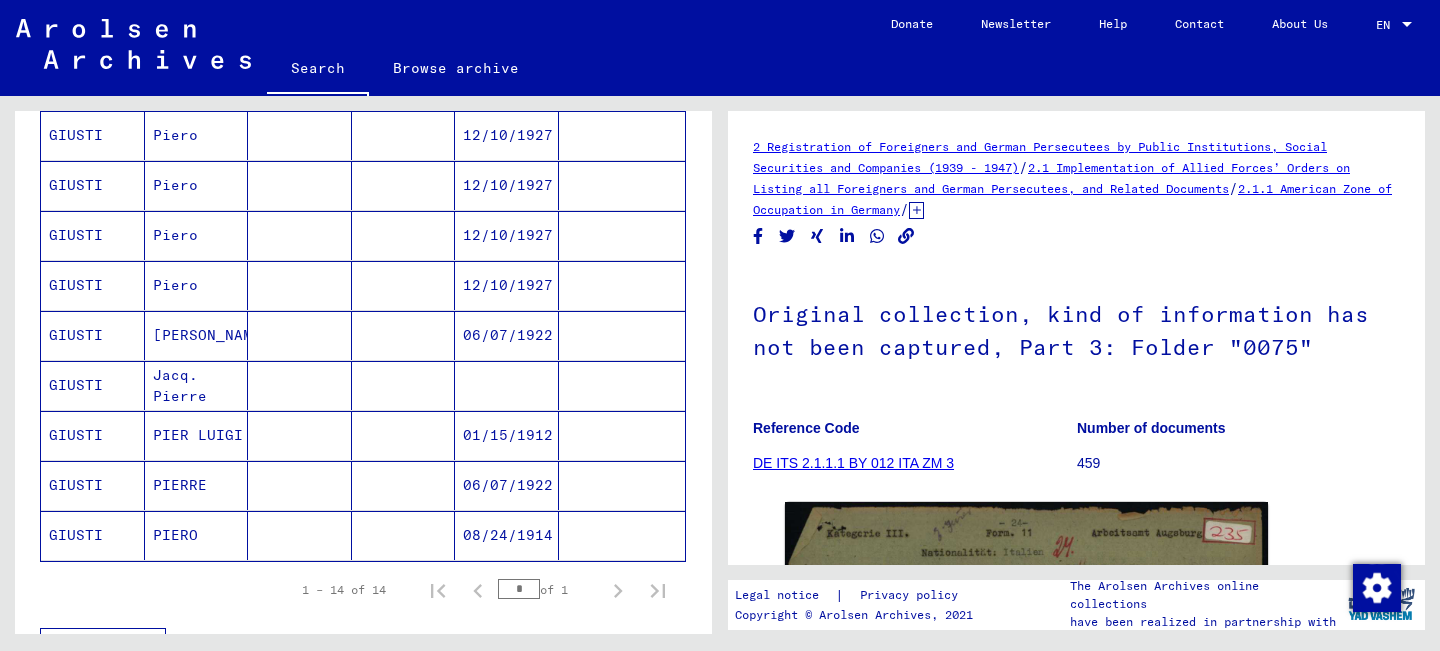click on "08/24/1914" 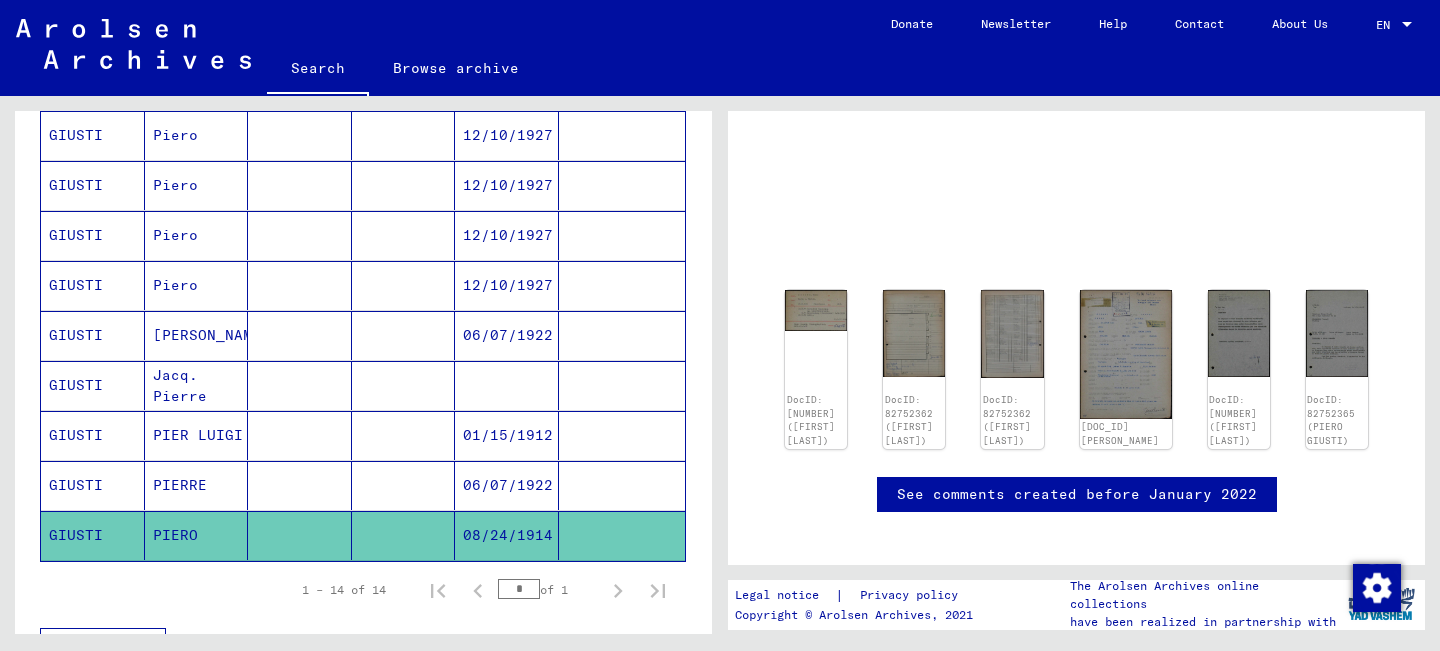 scroll, scrollTop: 83, scrollLeft: 0, axis: vertical 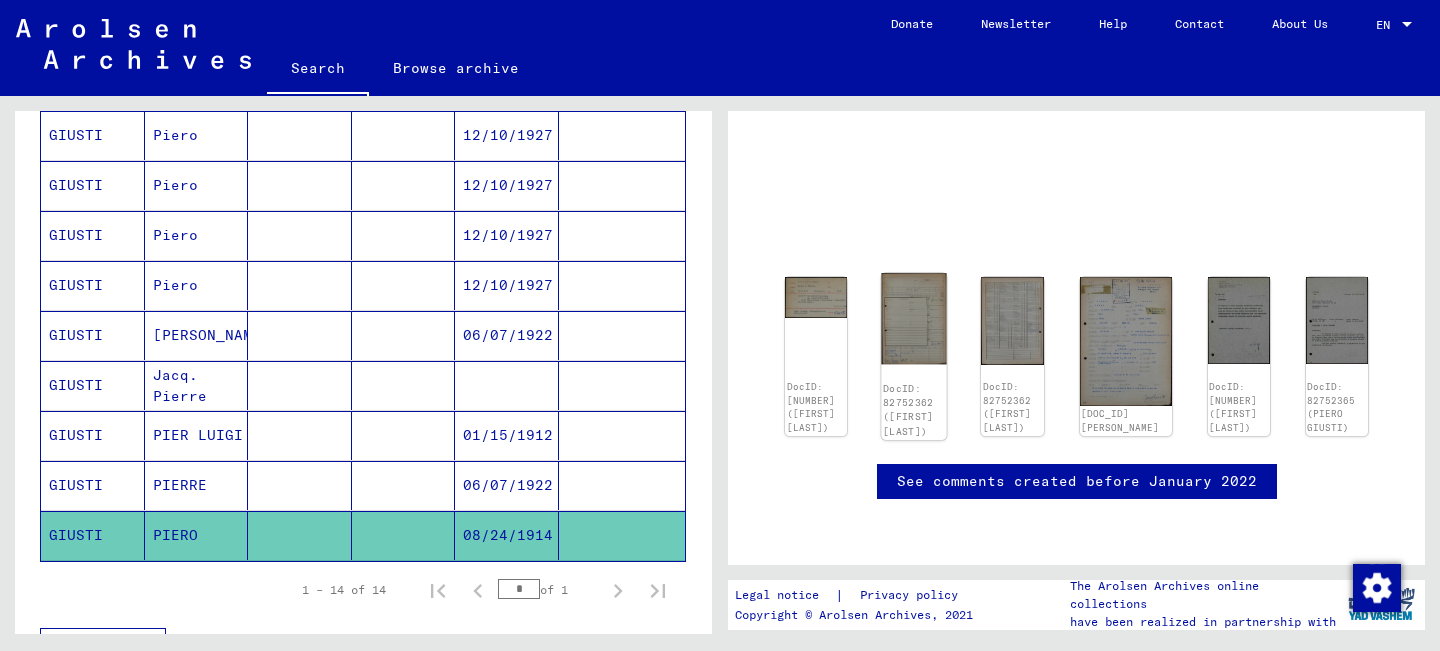 click 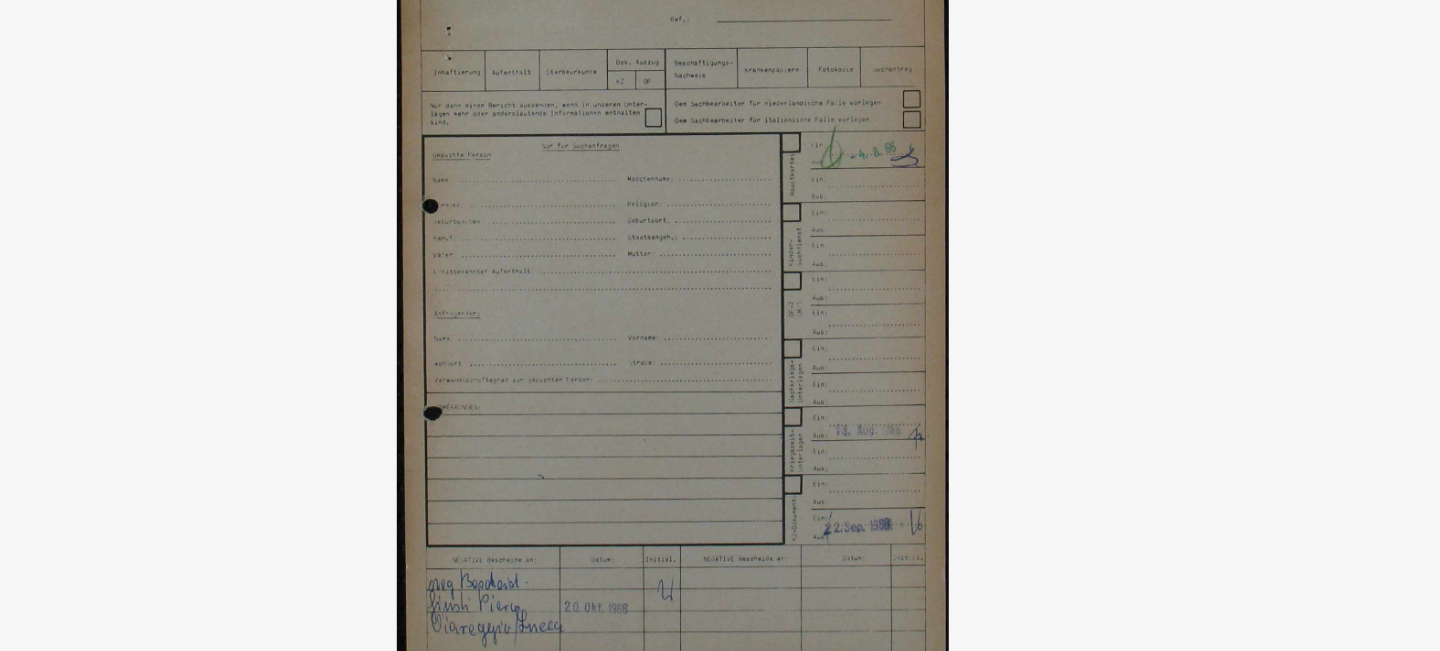 click at bounding box center (720, 275) 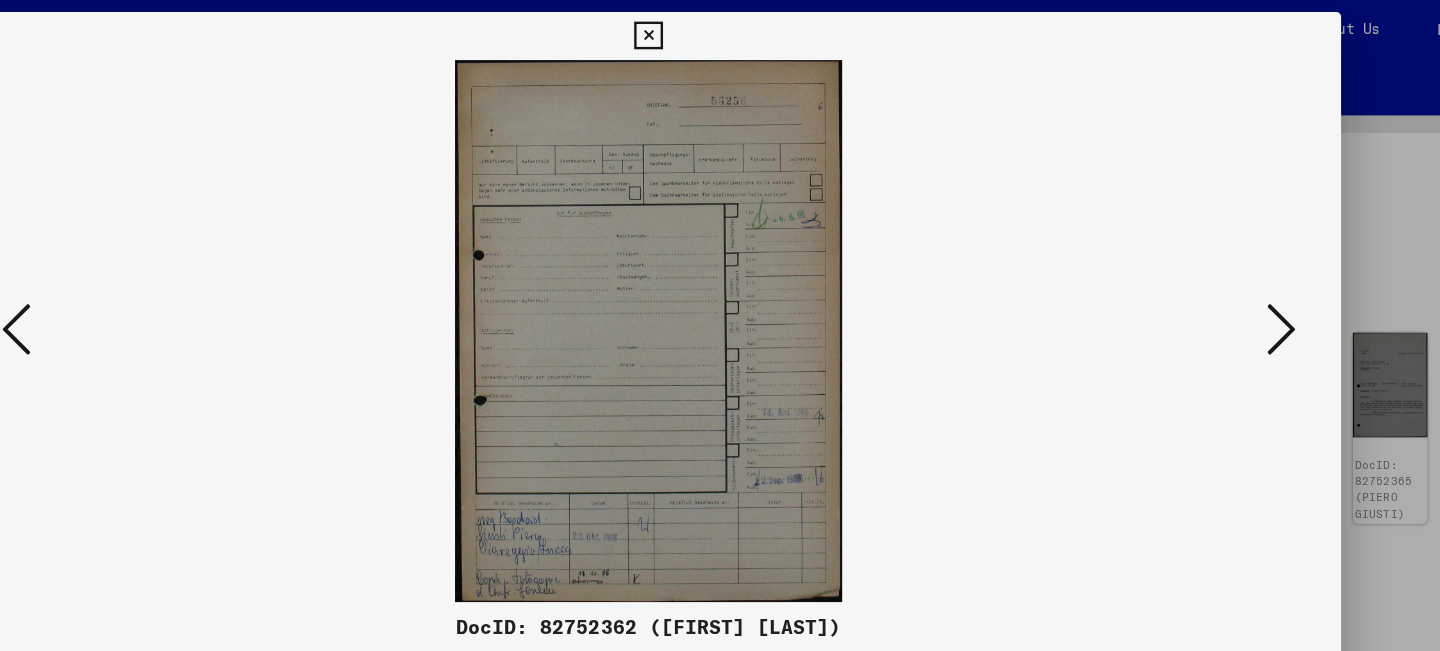 click at bounding box center (1246, 274) 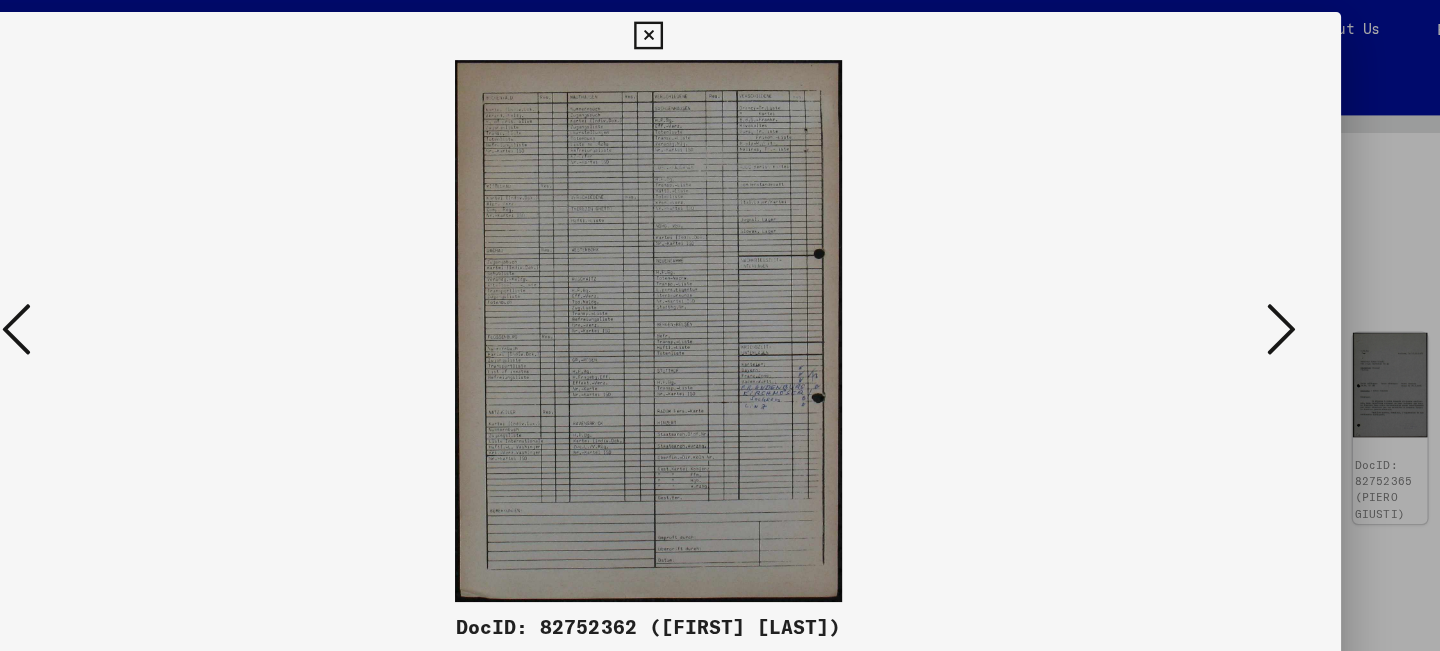 click at bounding box center (1246, 274) 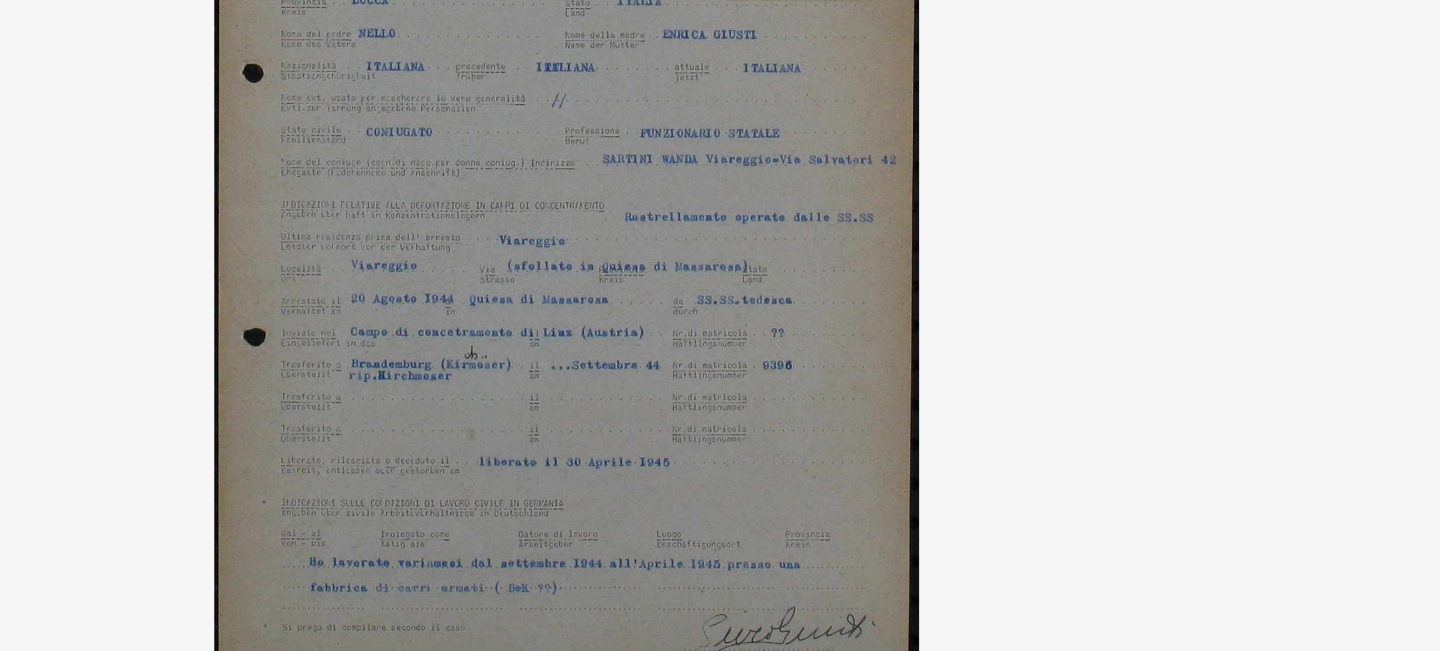 click at bounding box center (720, 275) 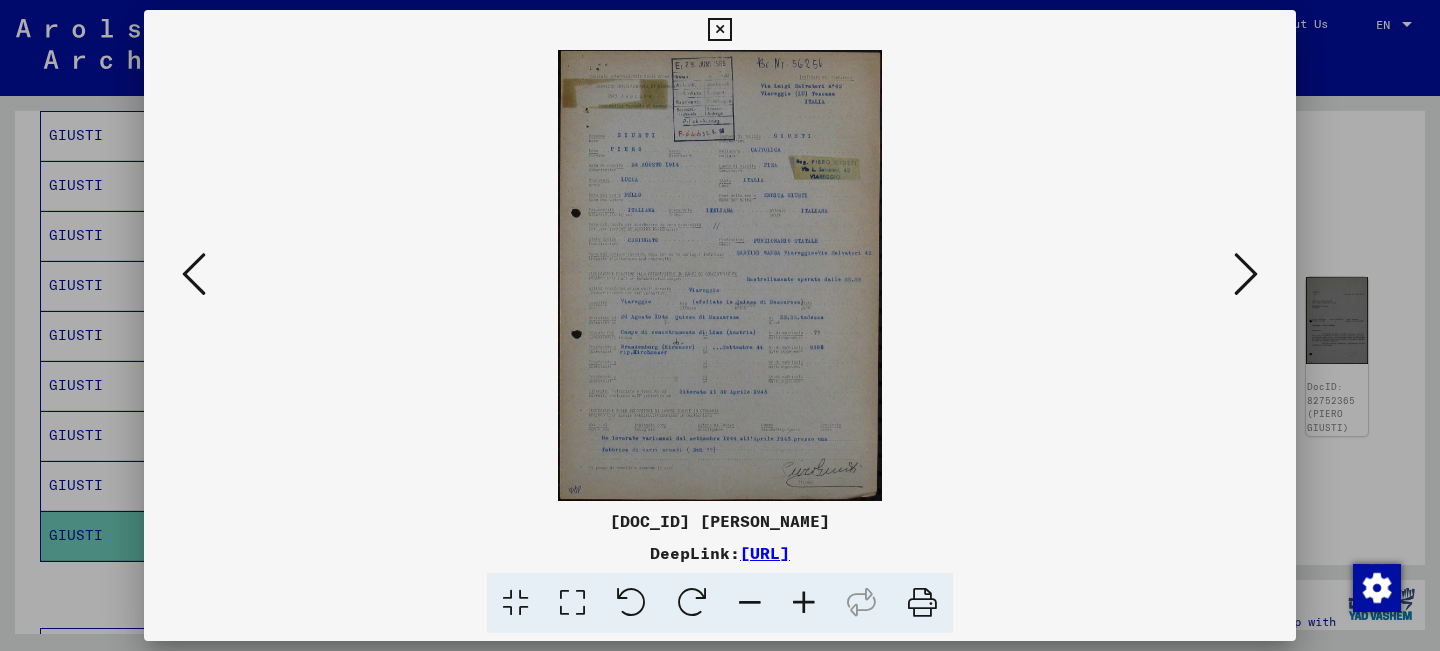 click at bounding box center [1246, 274] 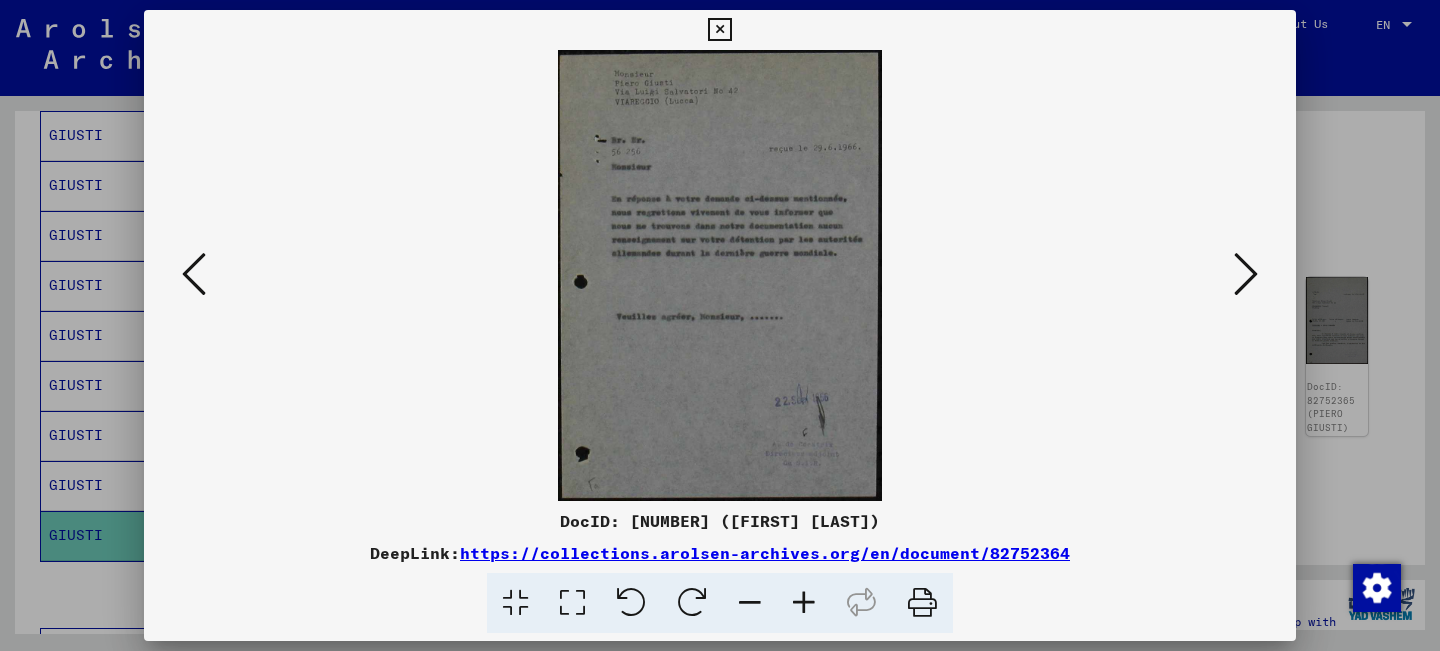 click at bounding box center (1246, 274) 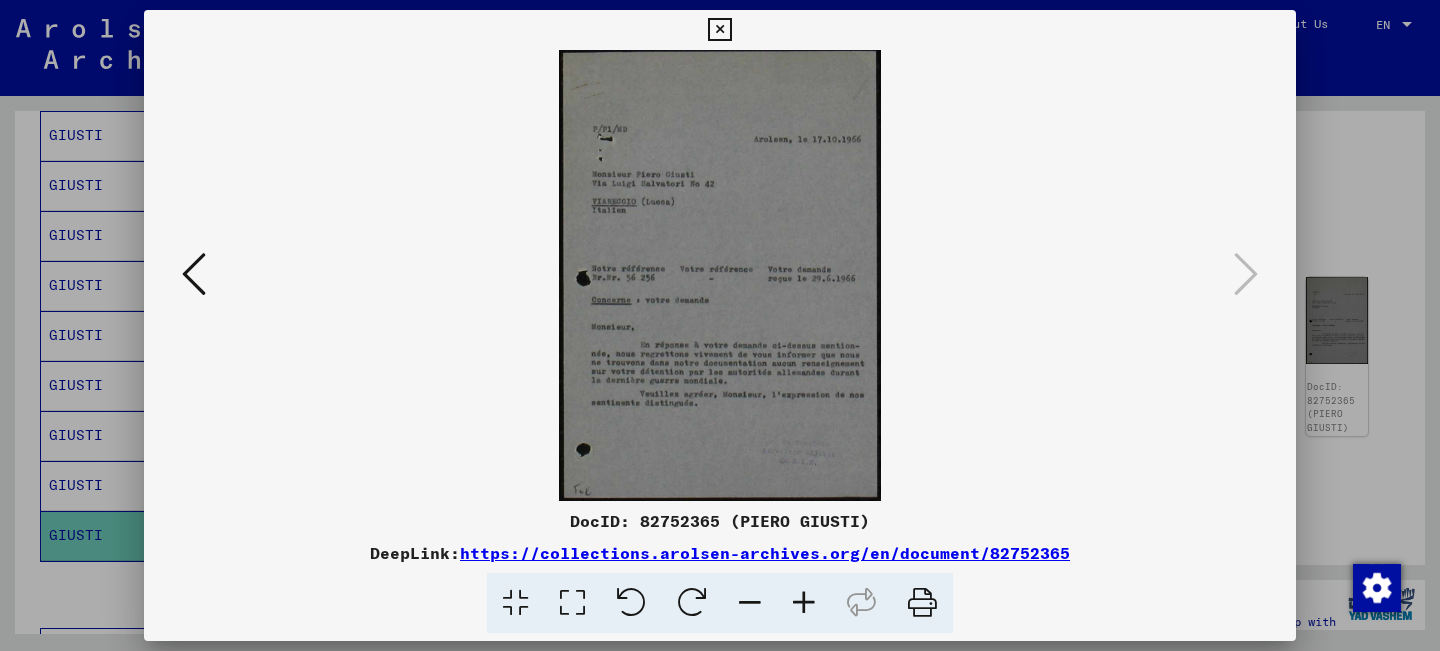 click at bounding box center (719, 30) 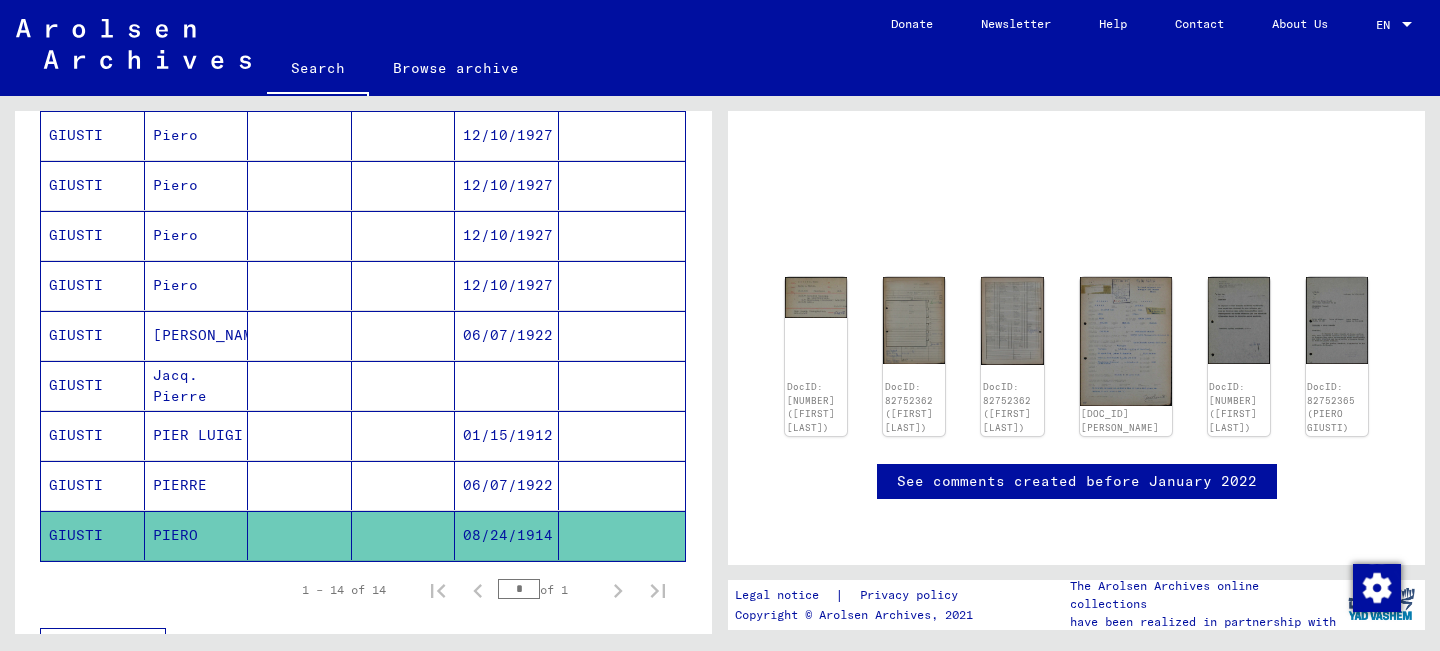 scroll, scrollTop: 0, scrollLeft: 0, axis: both 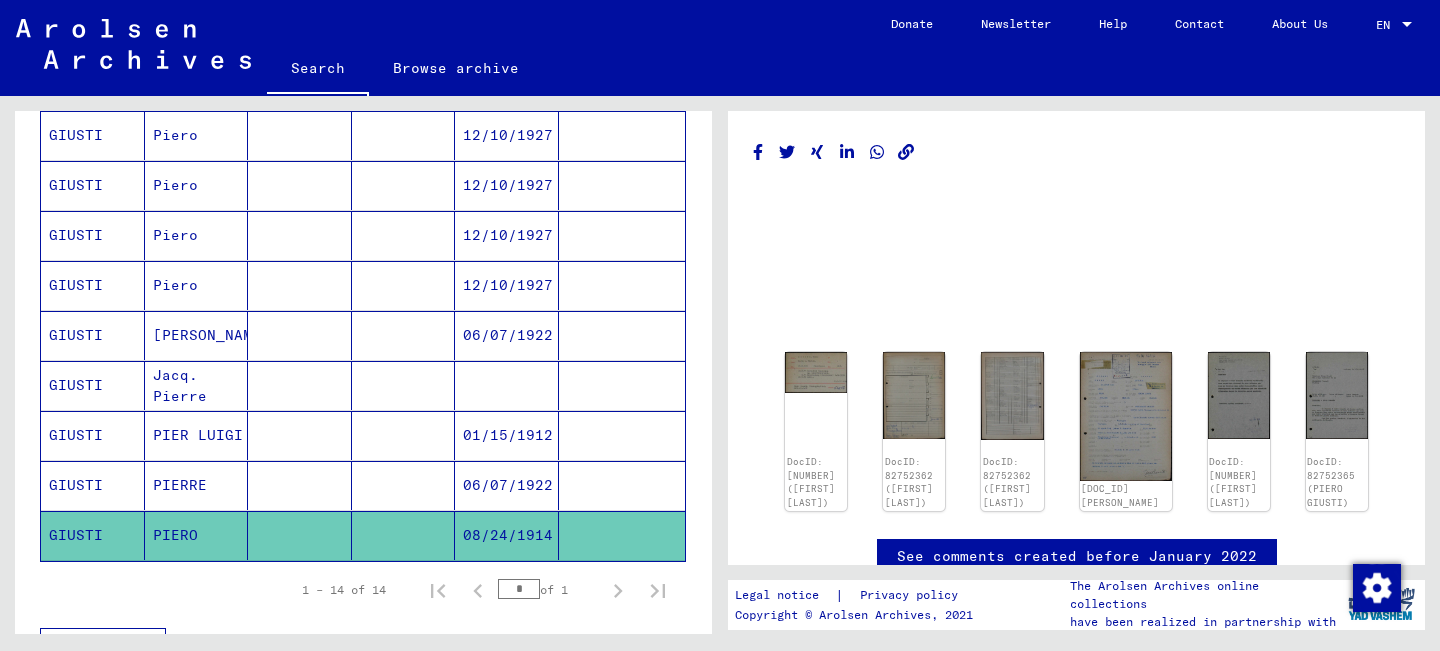 click on "12/10/1927" at bounding box center (507, 335) 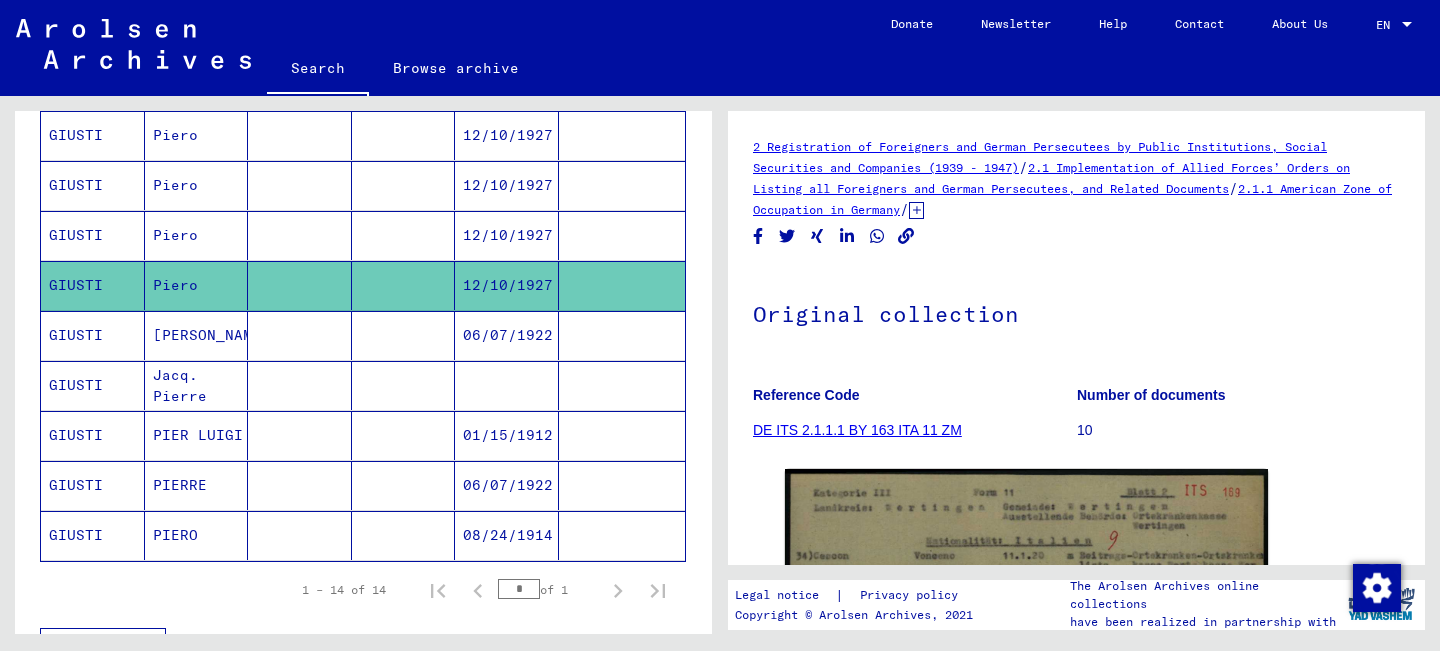 scroll, scrollTop: 0, scrollLeft: 0, axis: both 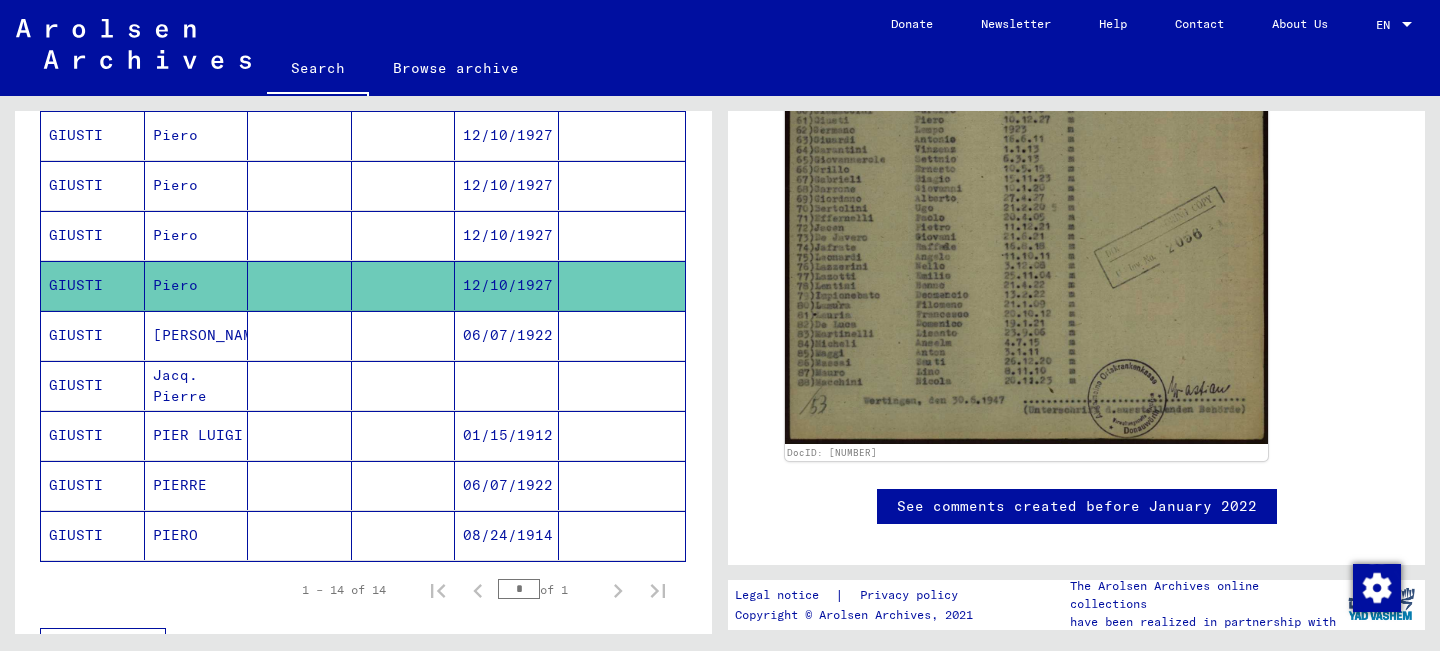 click on "12/10/1927" at bounding box center (507, 285) 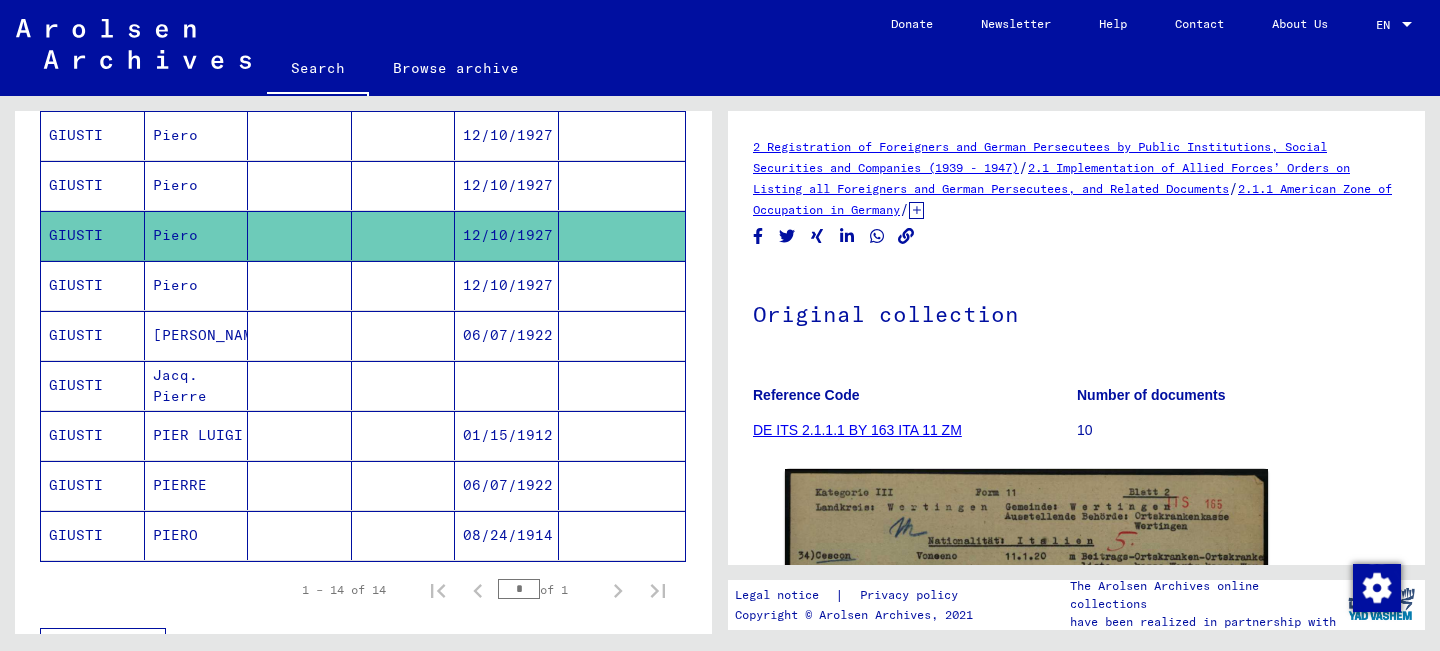 scroll, scrollTop: 0, scrollLeft: 0, axis: both 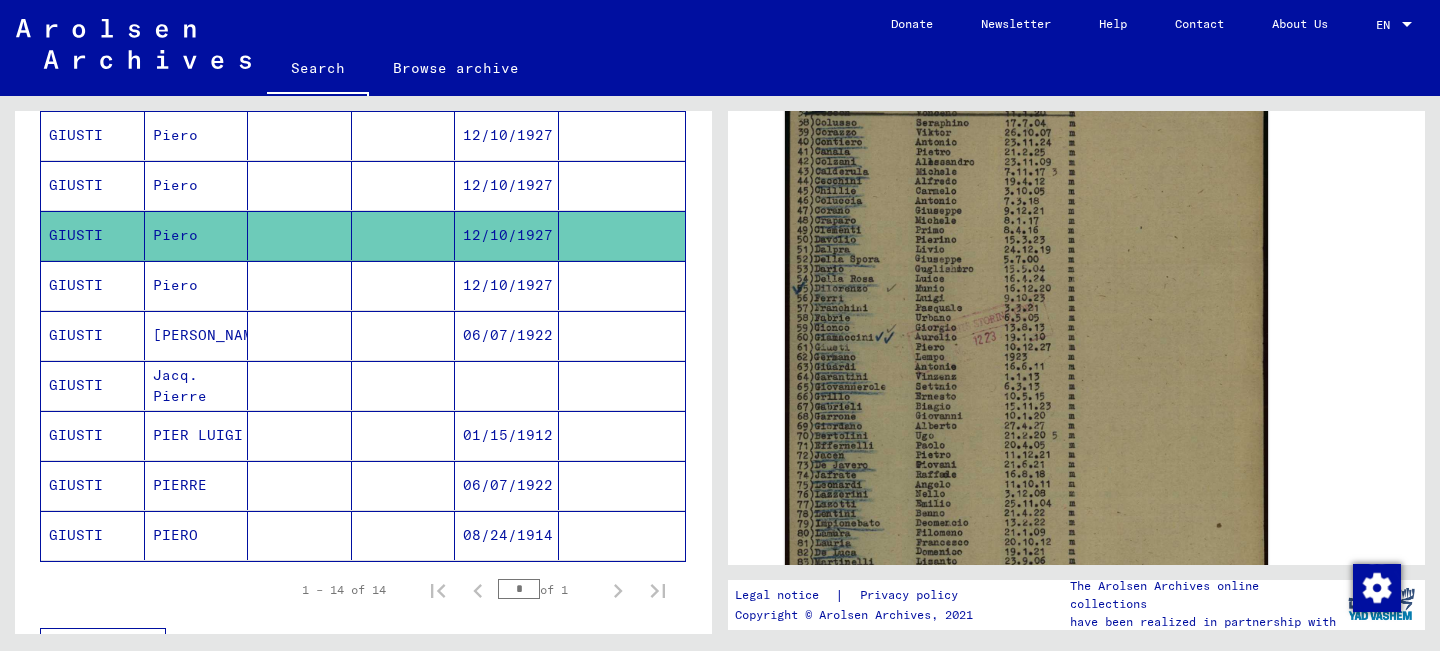 click on "Piero" at bounding box center [197, 335] 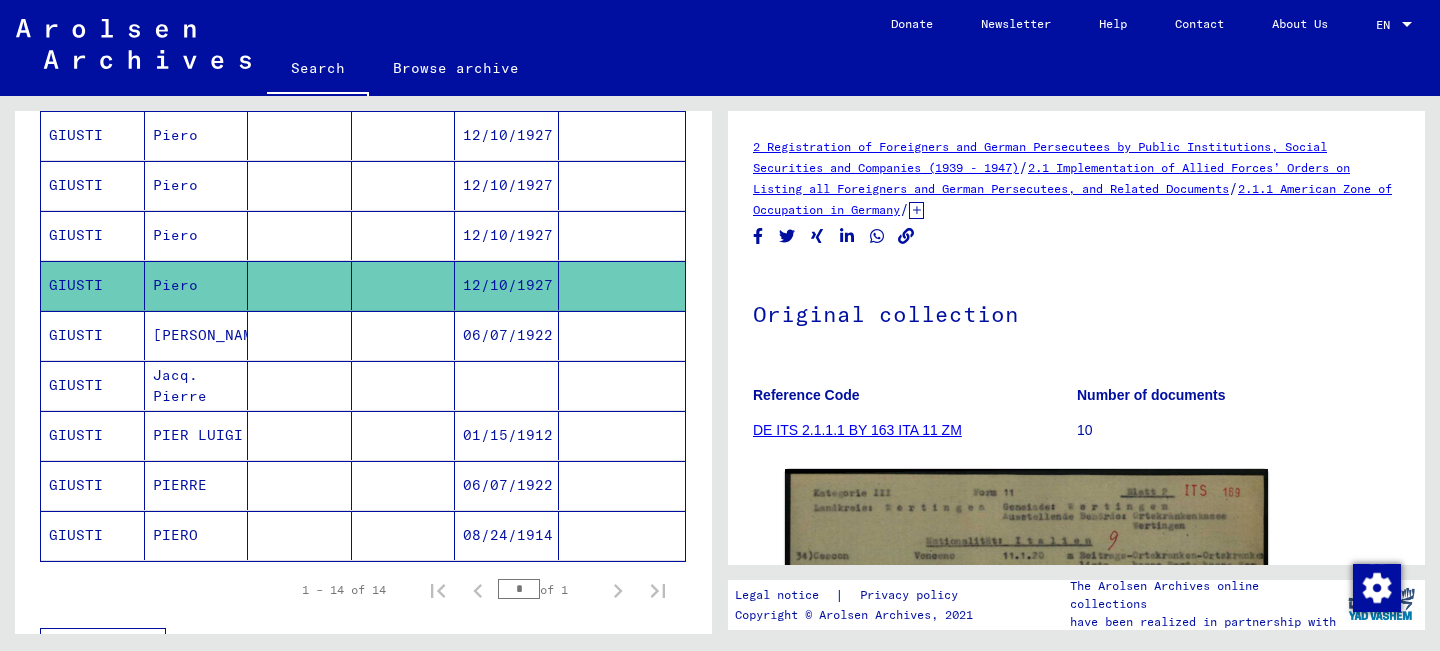 scroll, scrollTop: 0, scrollLeft: 0, axis: both 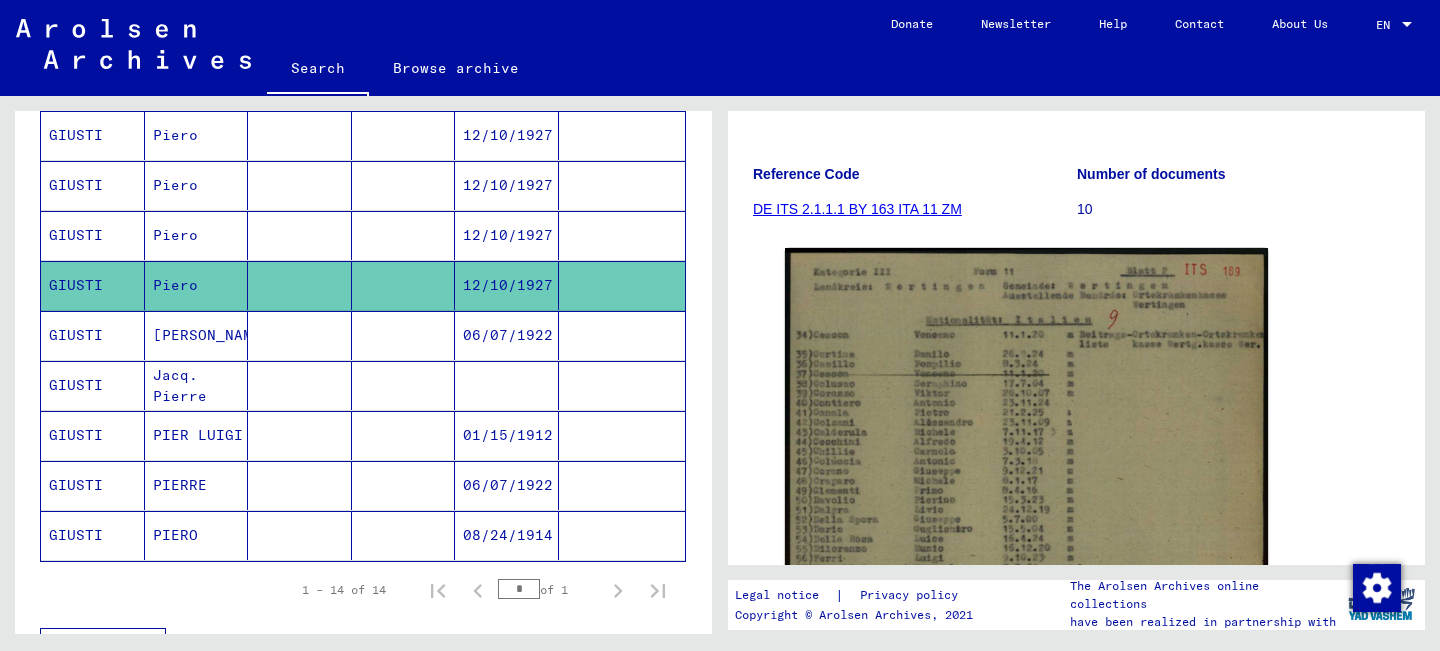 click on "[PERSON_NAME]" at bounding box center [197, 385] 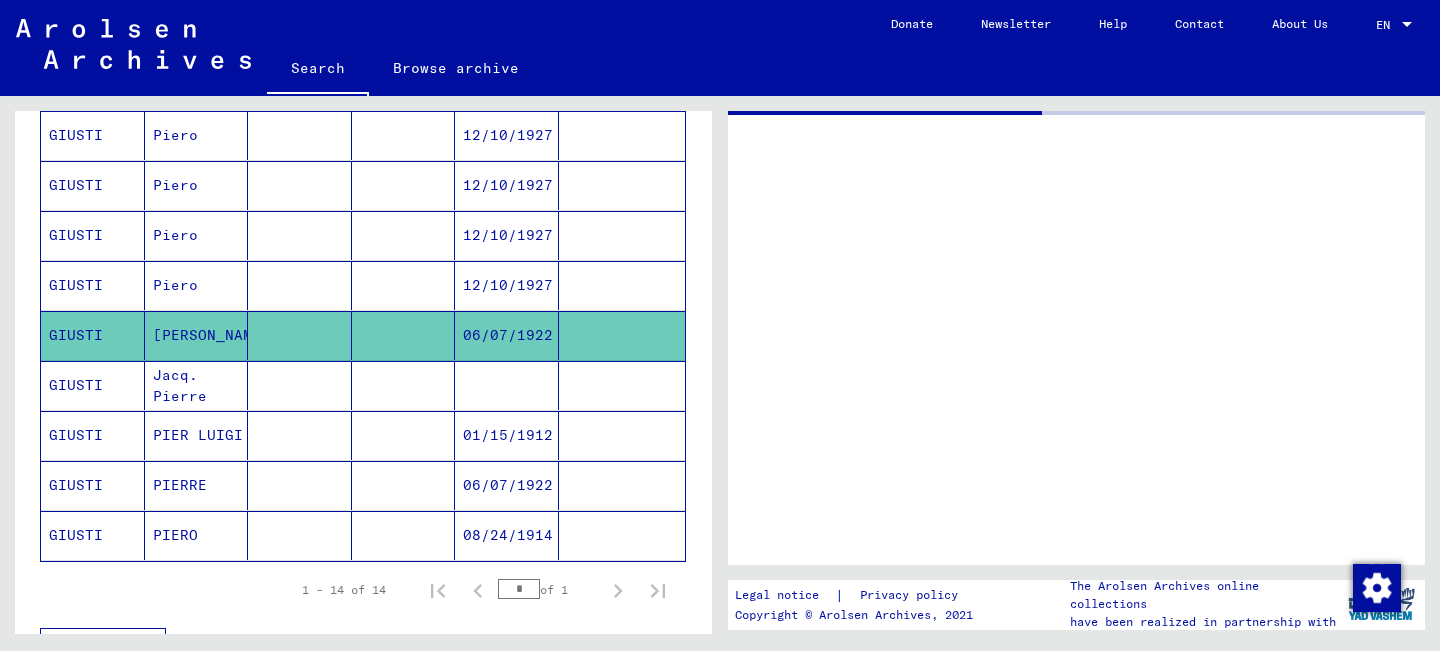 scroll, scrollTop: 0, scrollLeft: 0, axis: both 